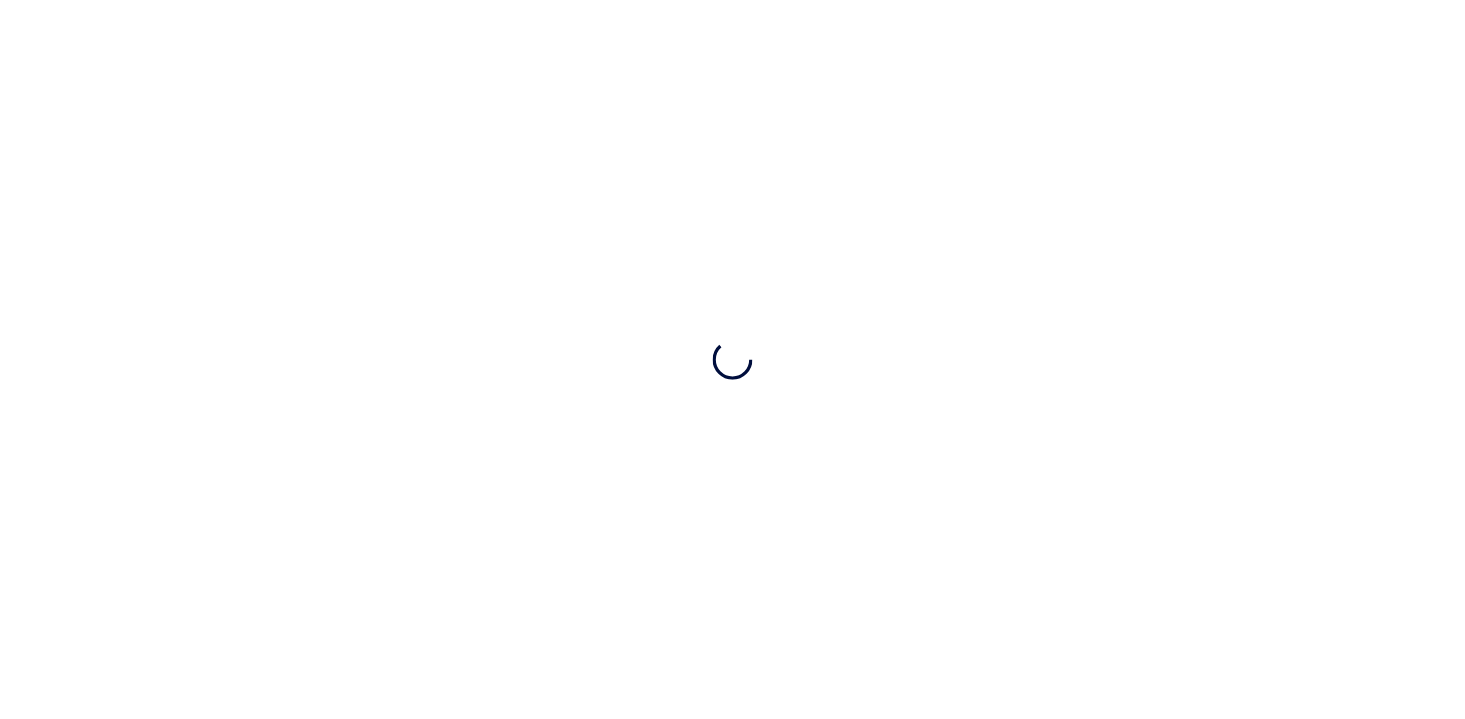scroll, scrollTop: 0, scrollLeft: 0, axis: both 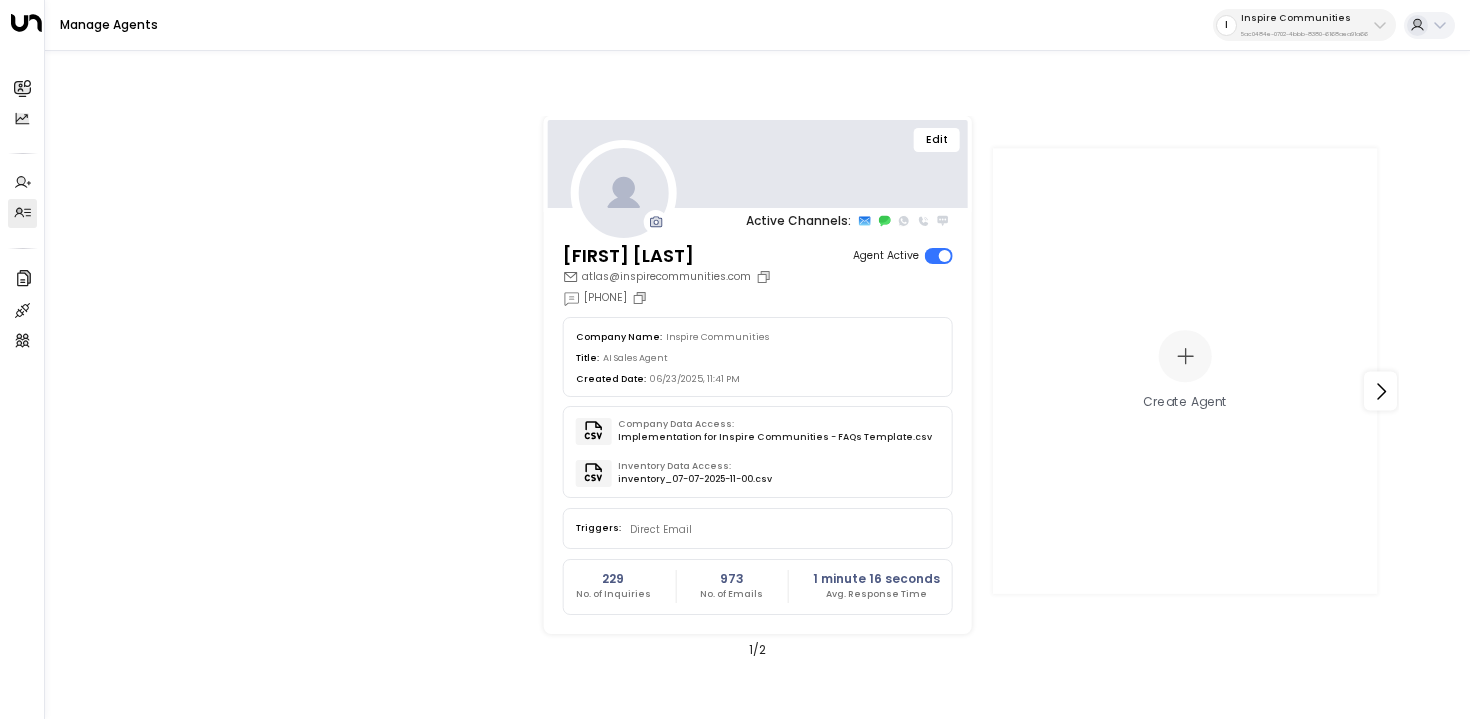 click on "Manage Agents I Inspire Communities 5ac0484e-0702-4bbb-8380-6168aea91a66" at bounding box center (757, 25) 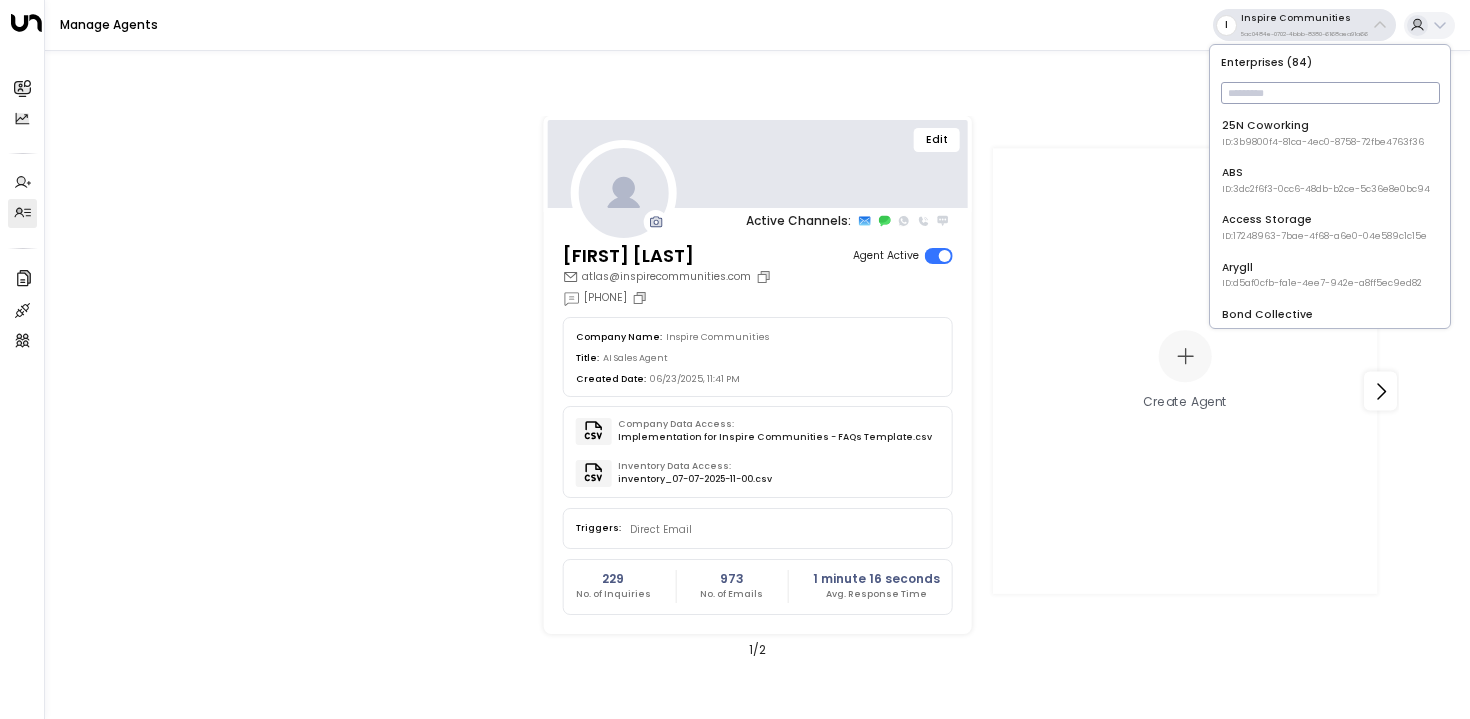 click at bounding box center [1330, 93] 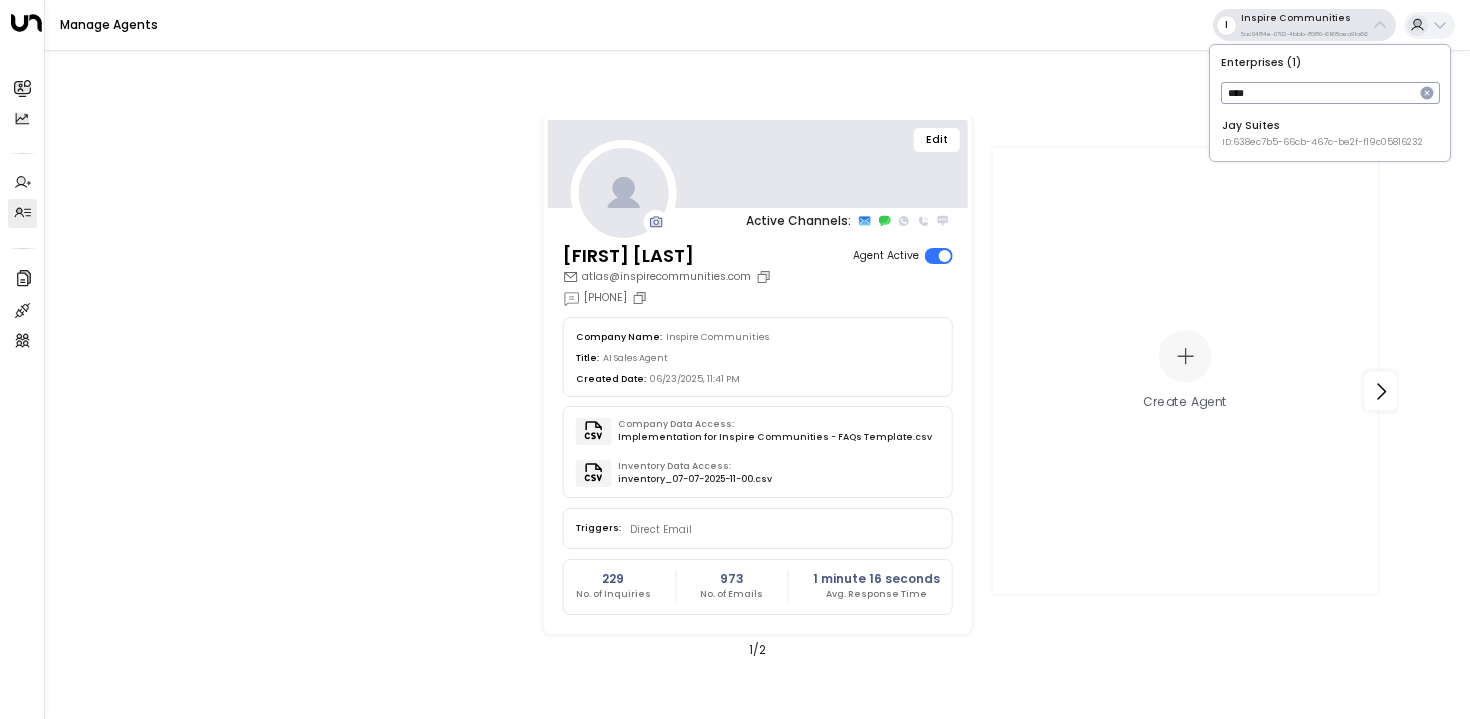 type on "***" 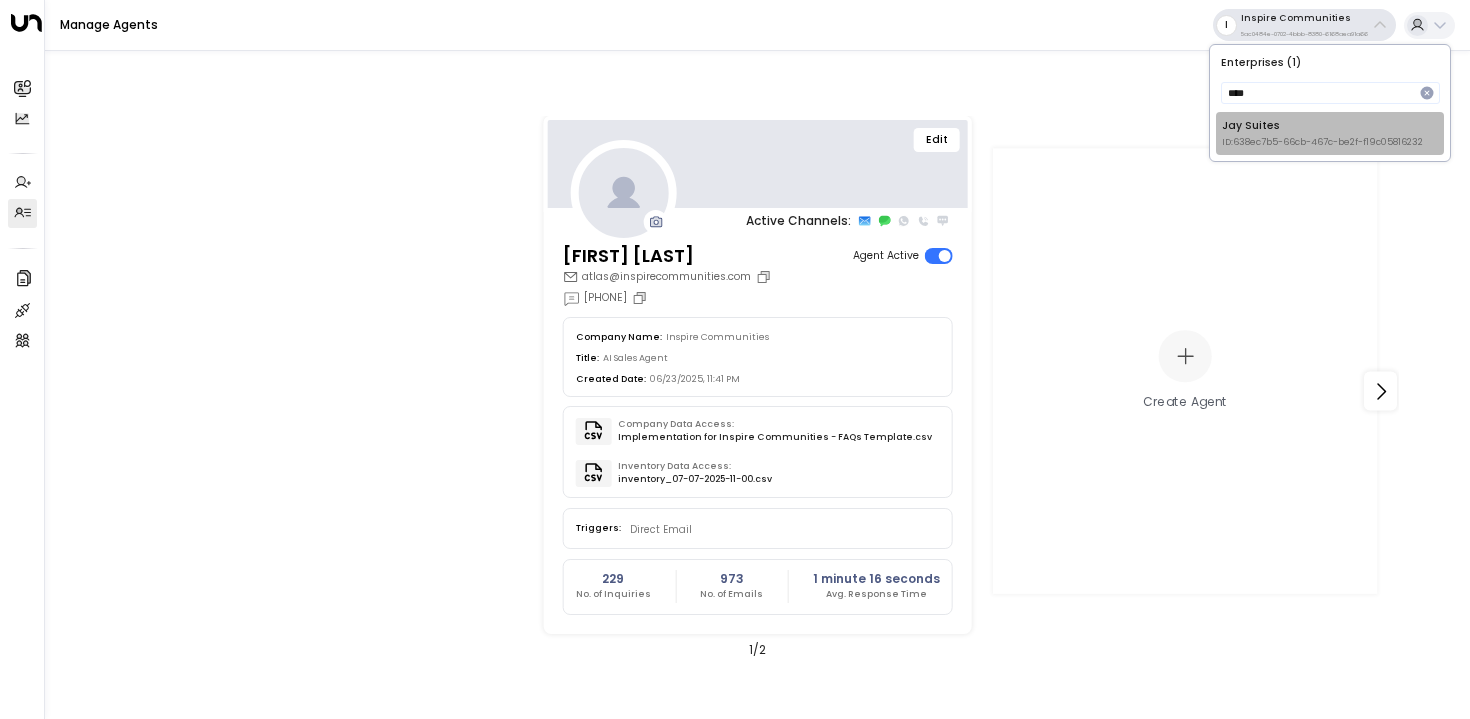 click on "ID:  638ec7b5-66cb-467c-be2f-f19c05816232" at bounding box center (1322, 143) 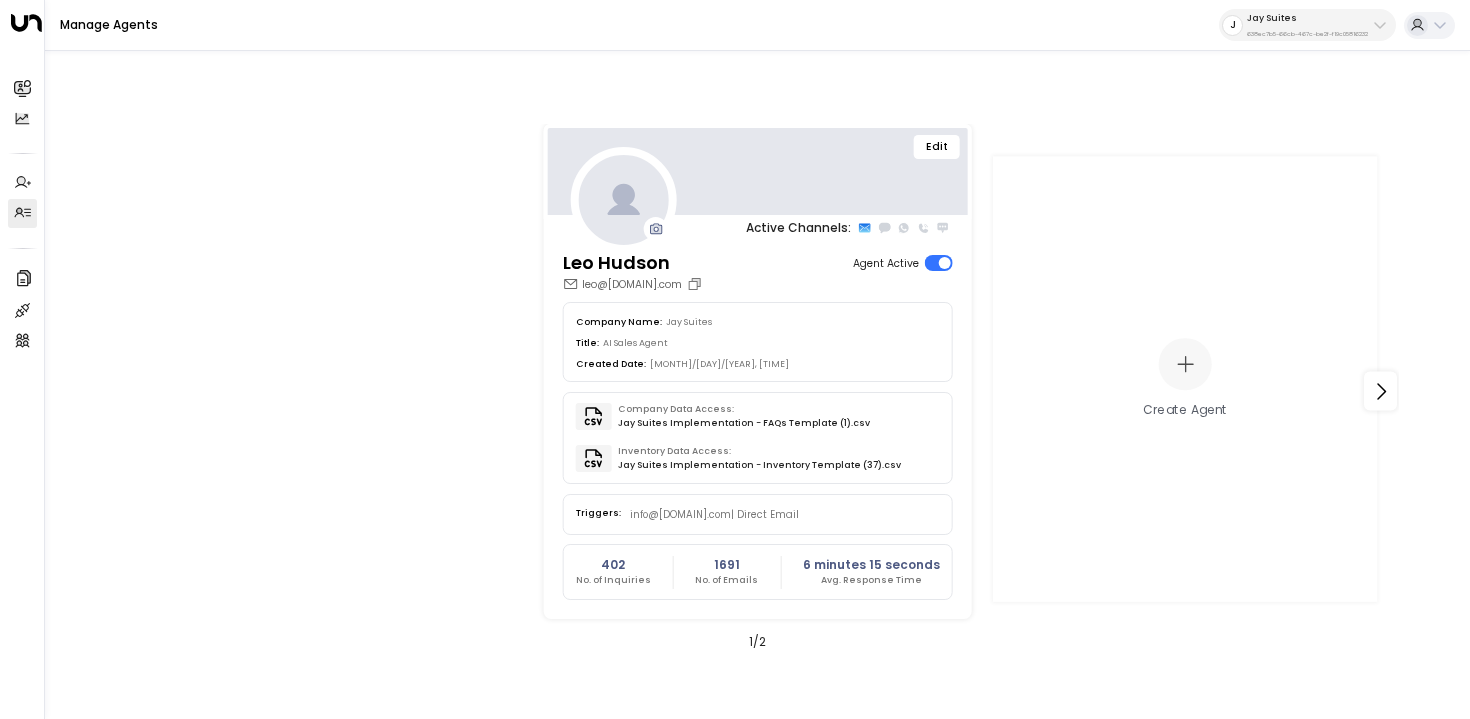 click on "Edit" at bounding box center [937, 147] 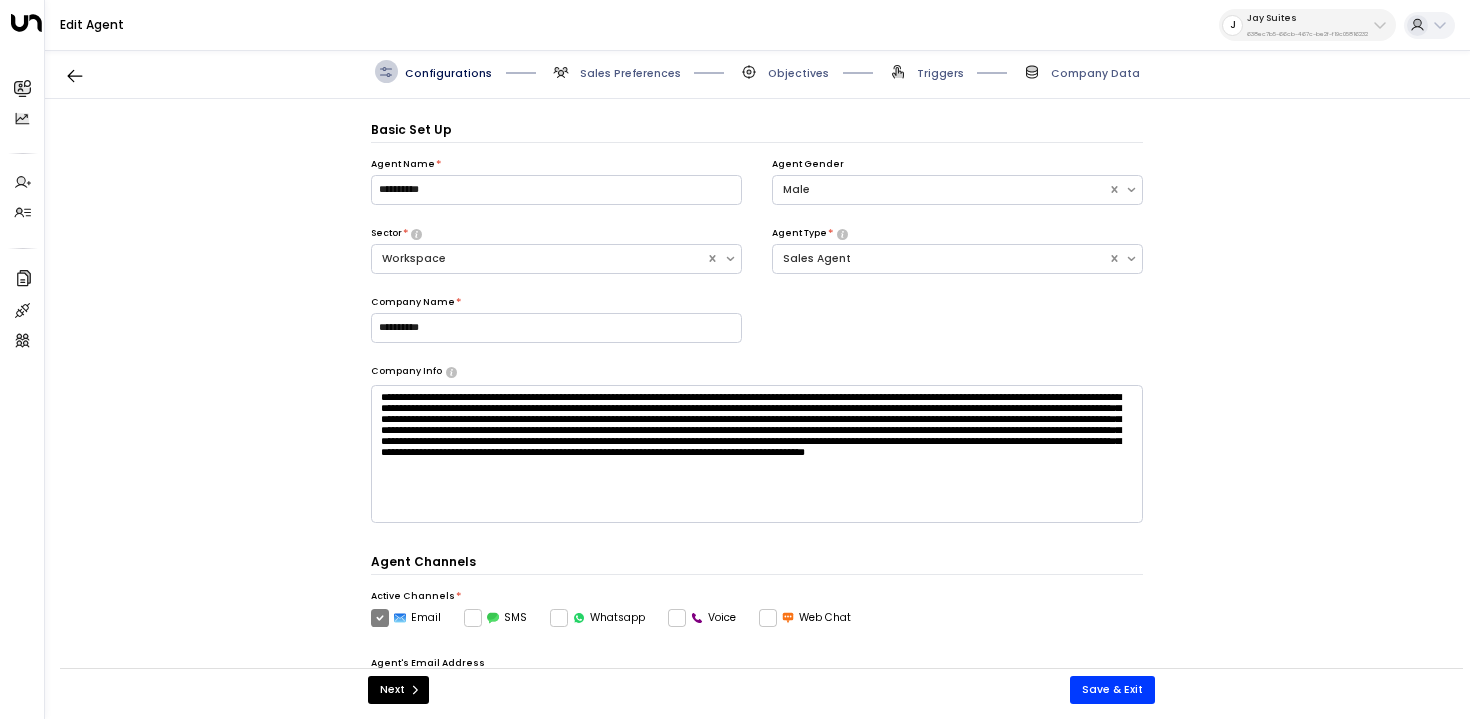 scroll, scrollTop: 22, scrollLeft: 0, axis: vertical 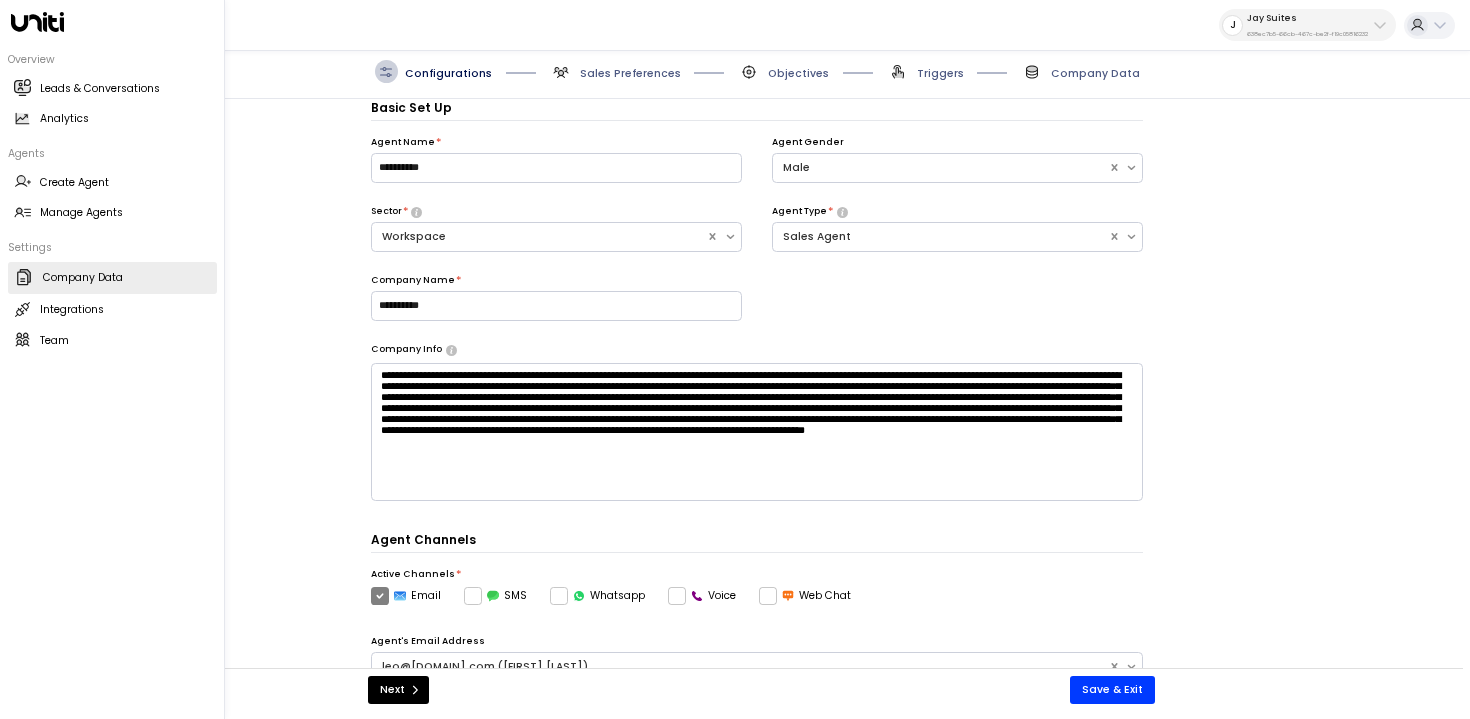 click at bounding box center [24, 277] 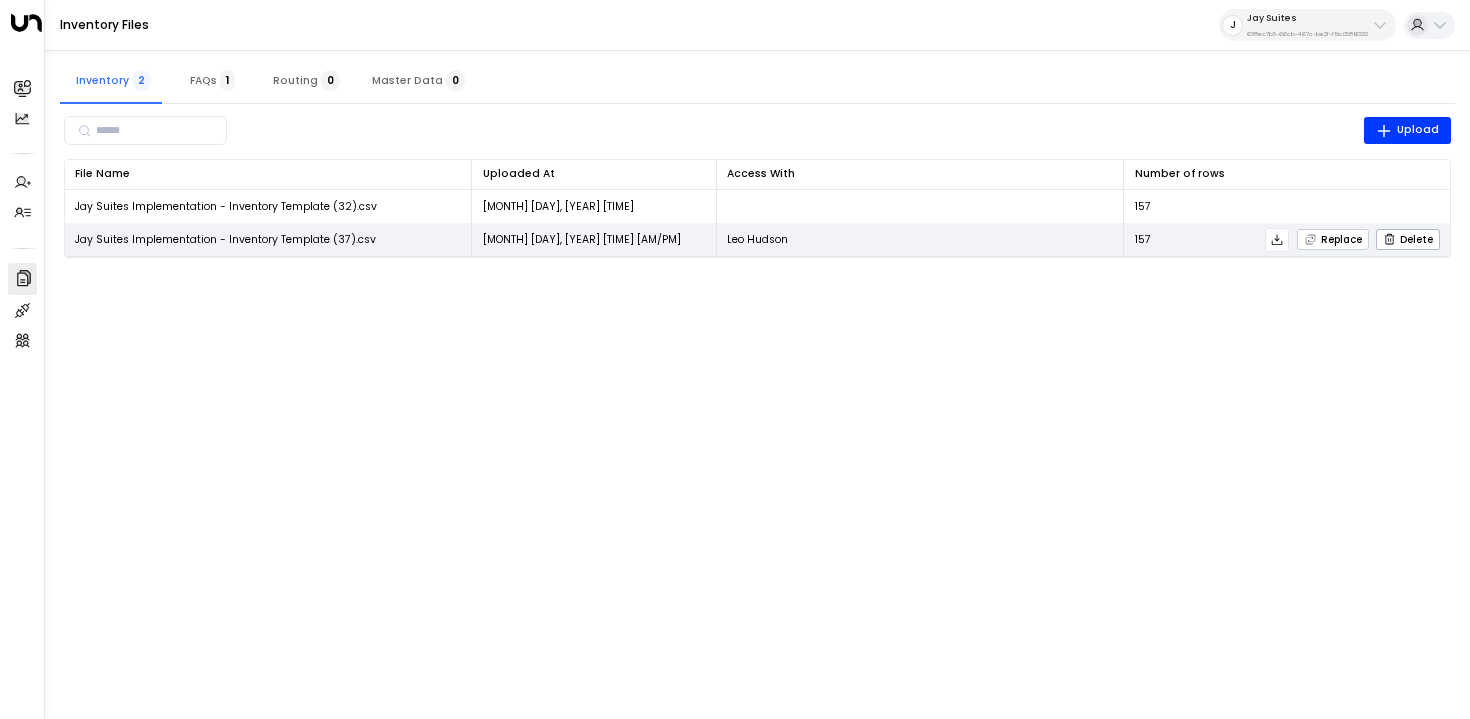 click on "Replace" at bounding box center (1333, 239) 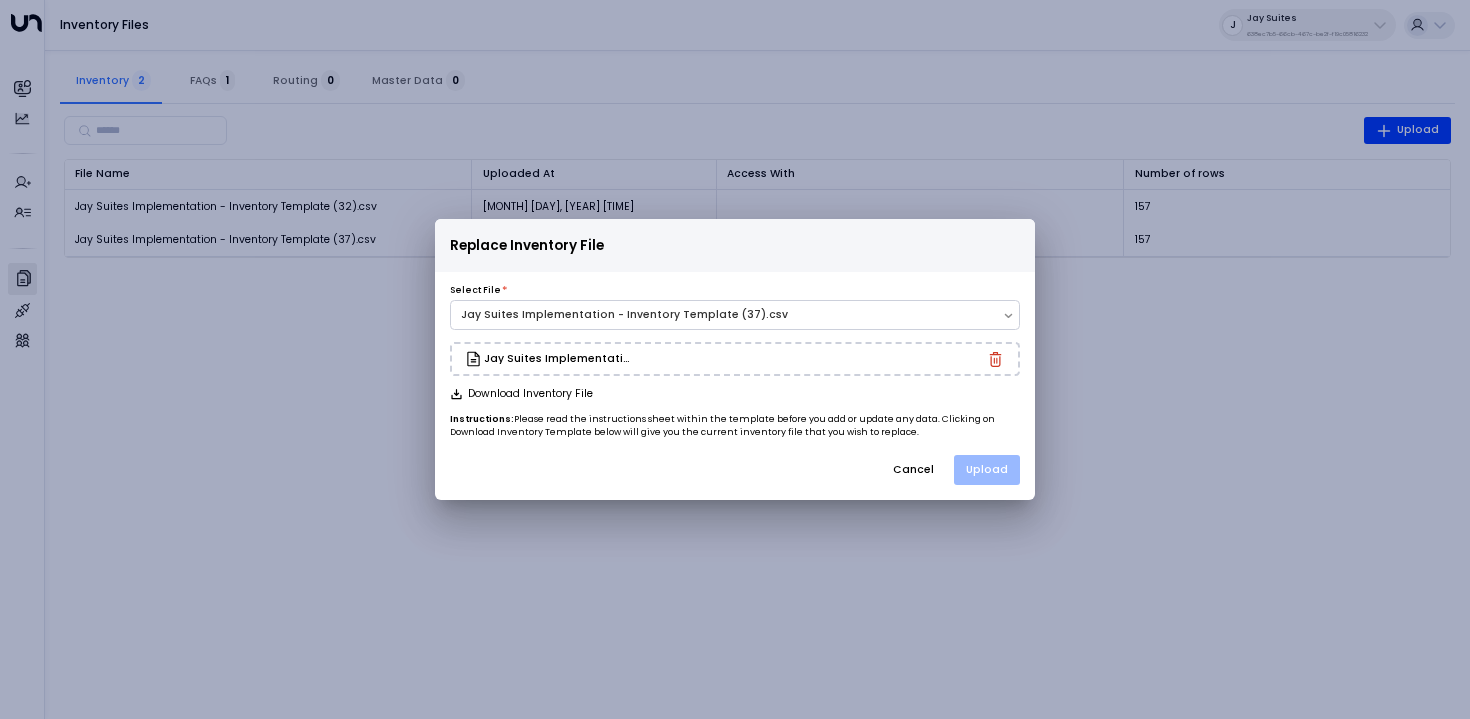 click on "Upload" at bounding box center [987, 470] 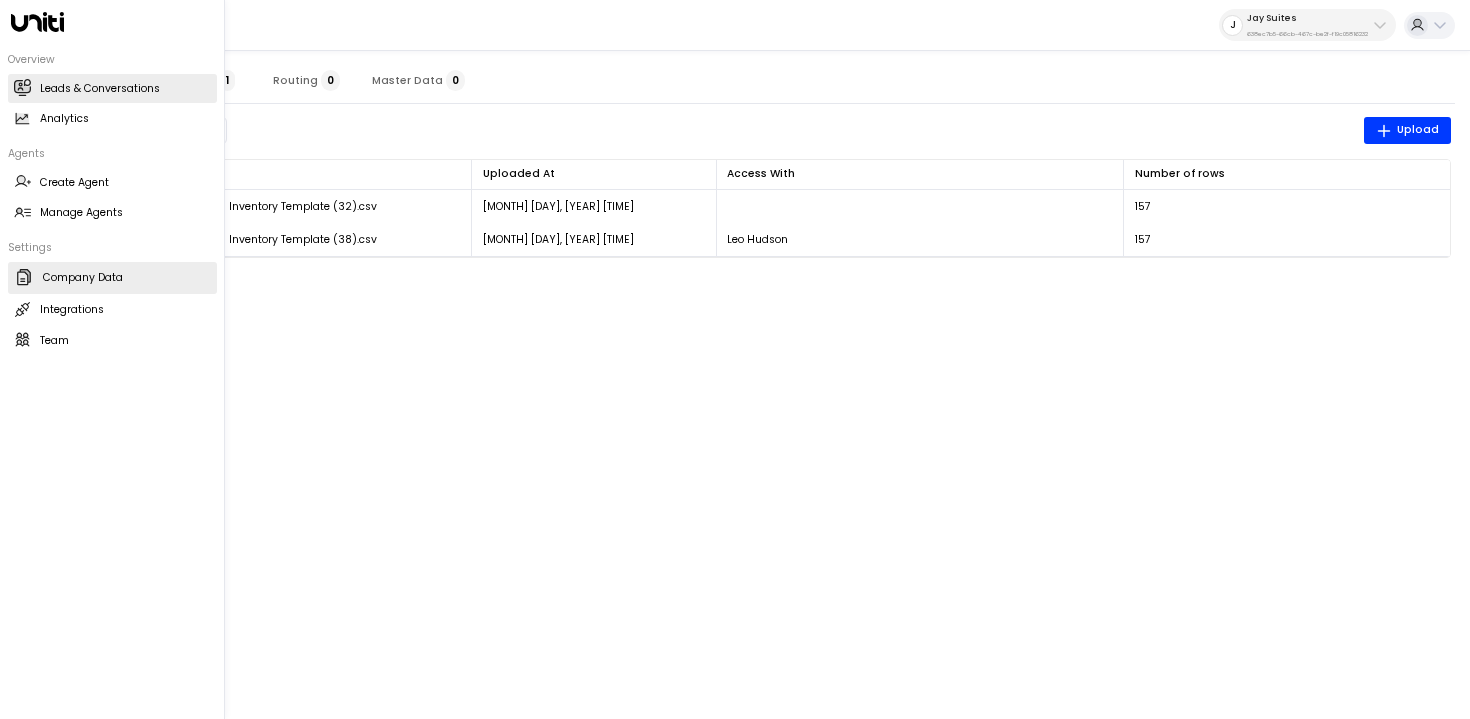 click at bounding box center [23, 87] 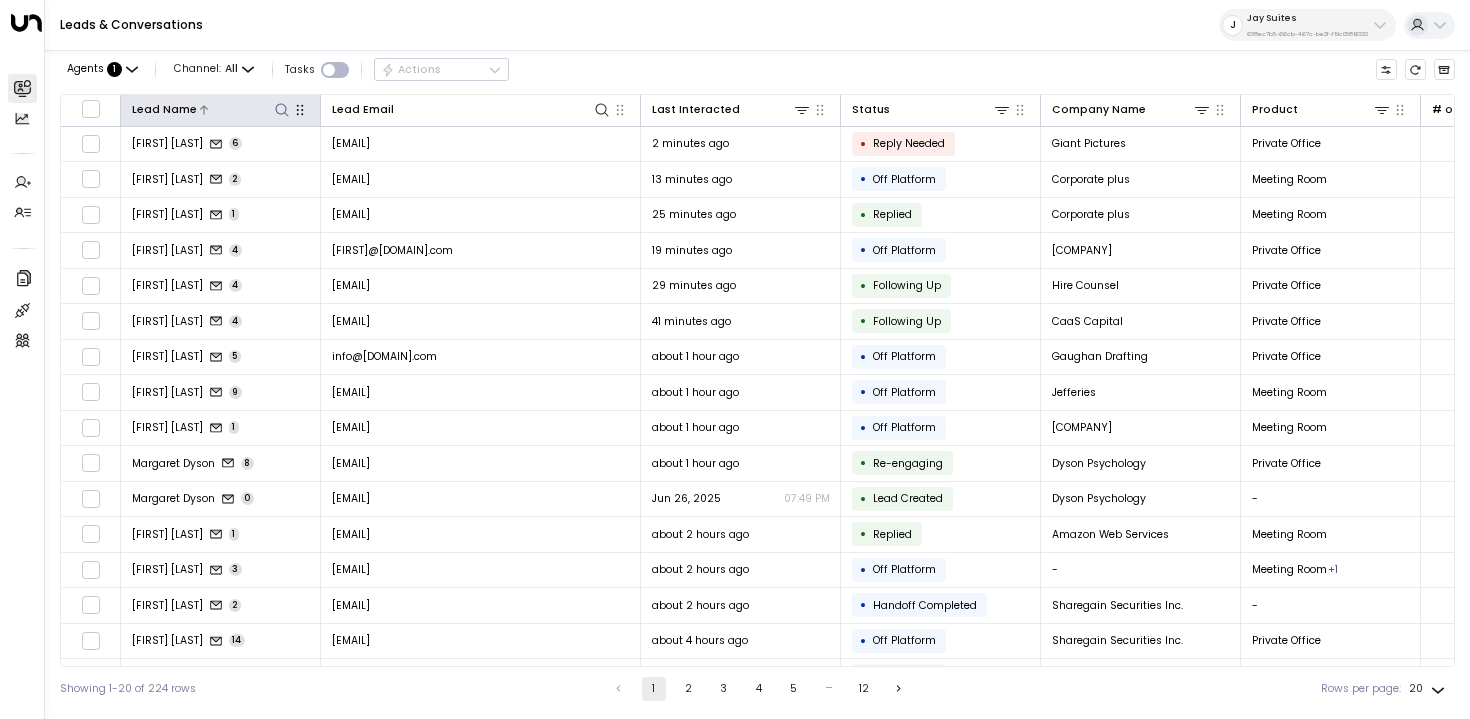 click at bounding box center [282, 110] 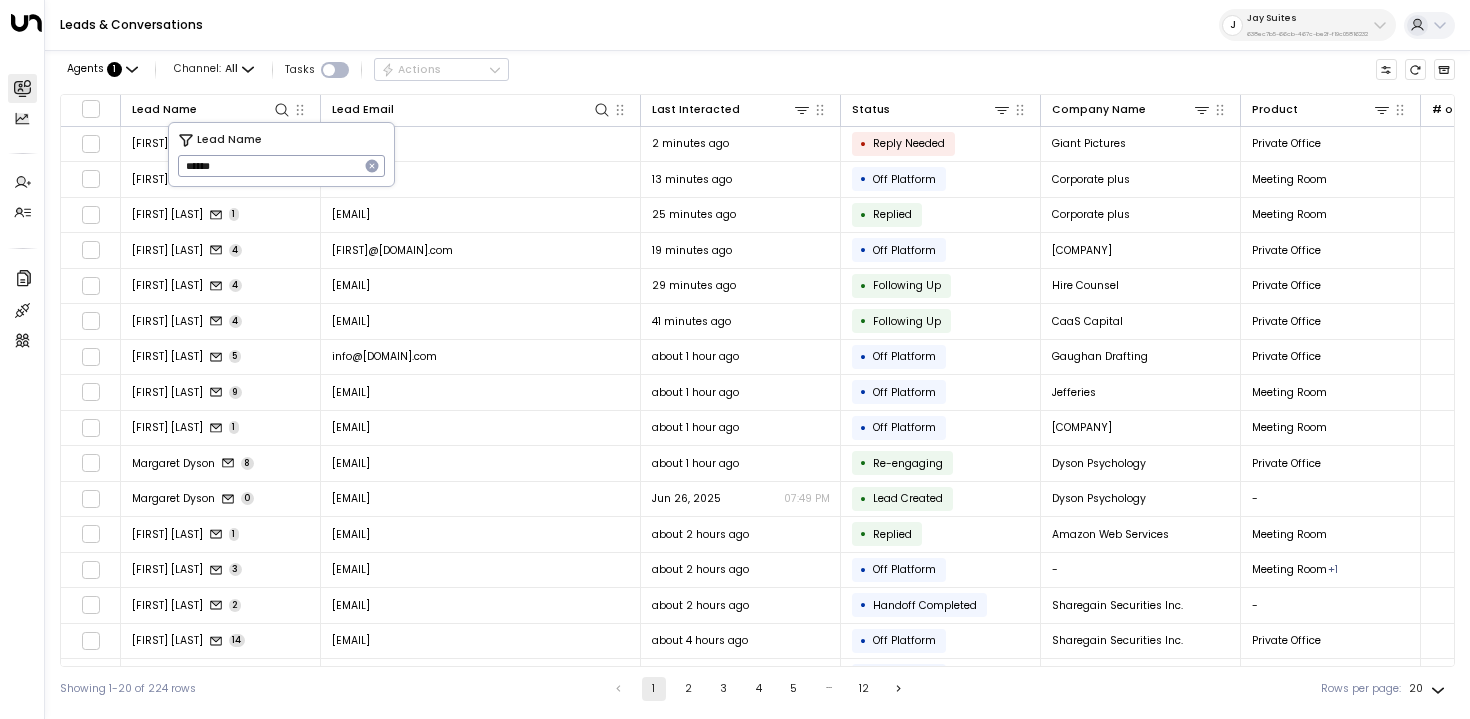 type on "******" 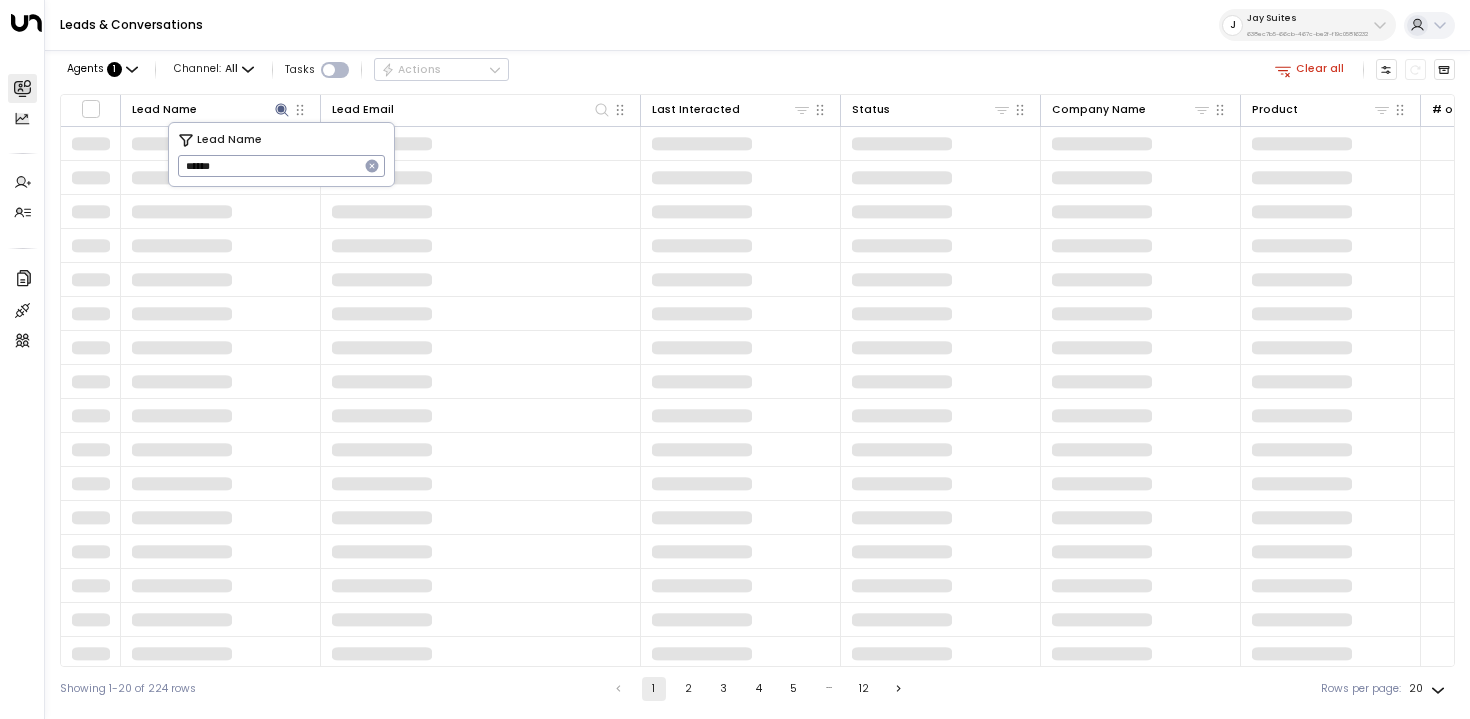 click on "Agents : 1 Channel: All Tasks   Actions Clear all" at bounding box center [757, 70] 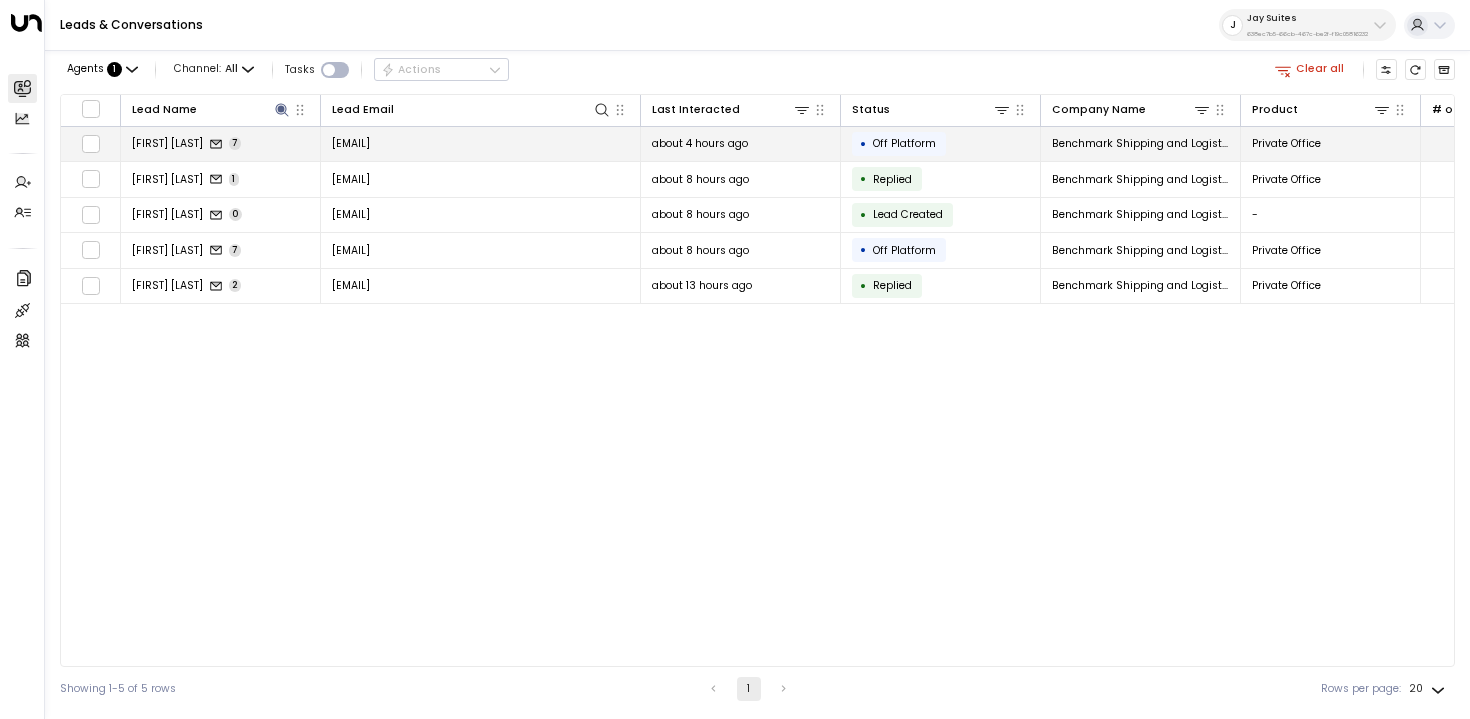 click on "[EMAIL]" at bounding box center [351, 143] 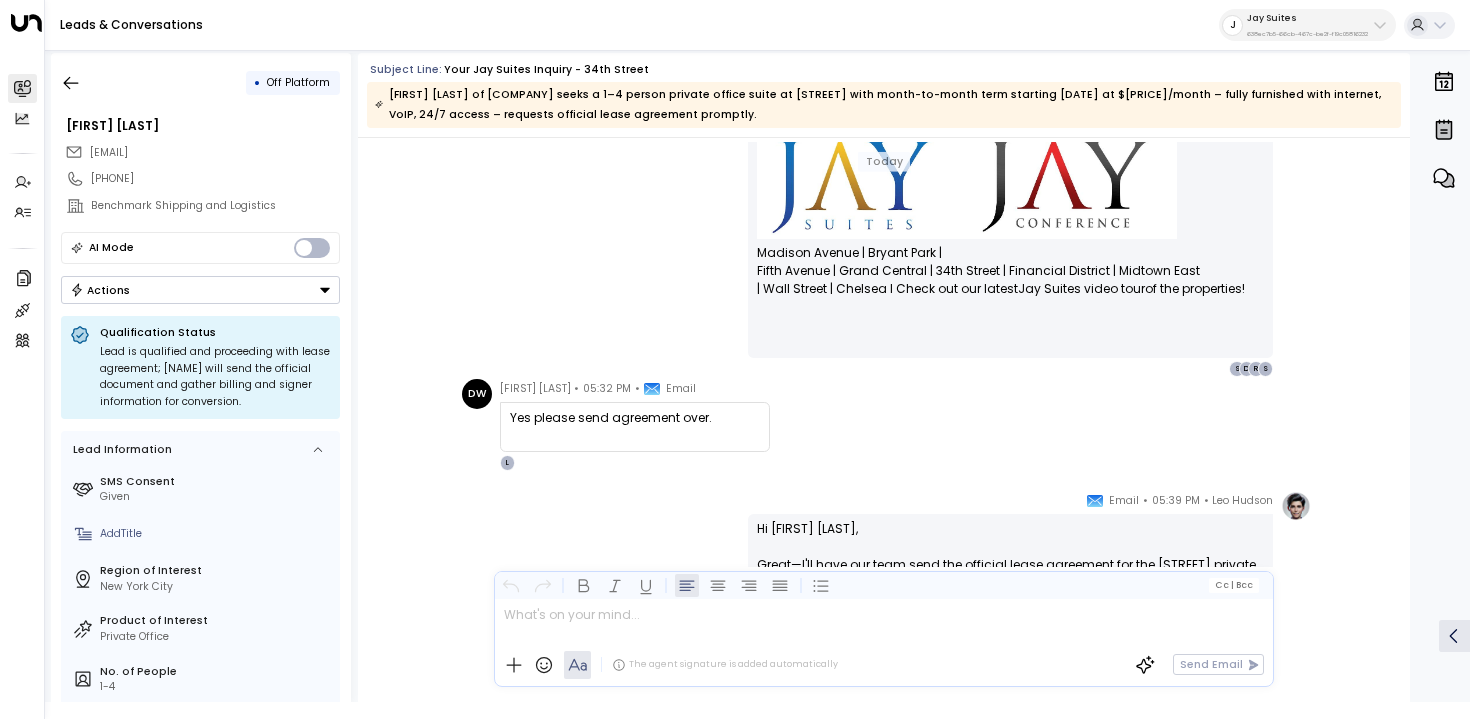 scroll, scrollTop: 865, scrollLeft: 0, axis: vertical 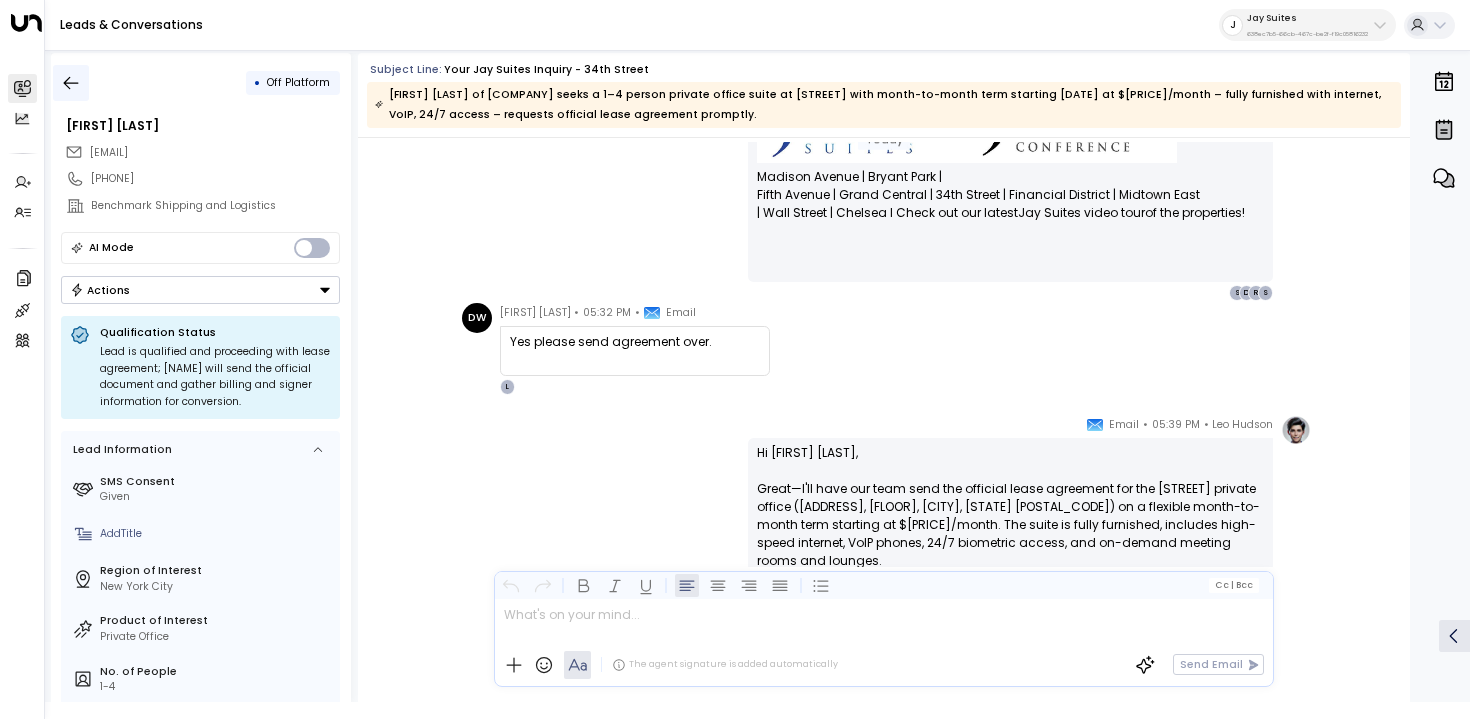 click at bounding box center (71, 82) 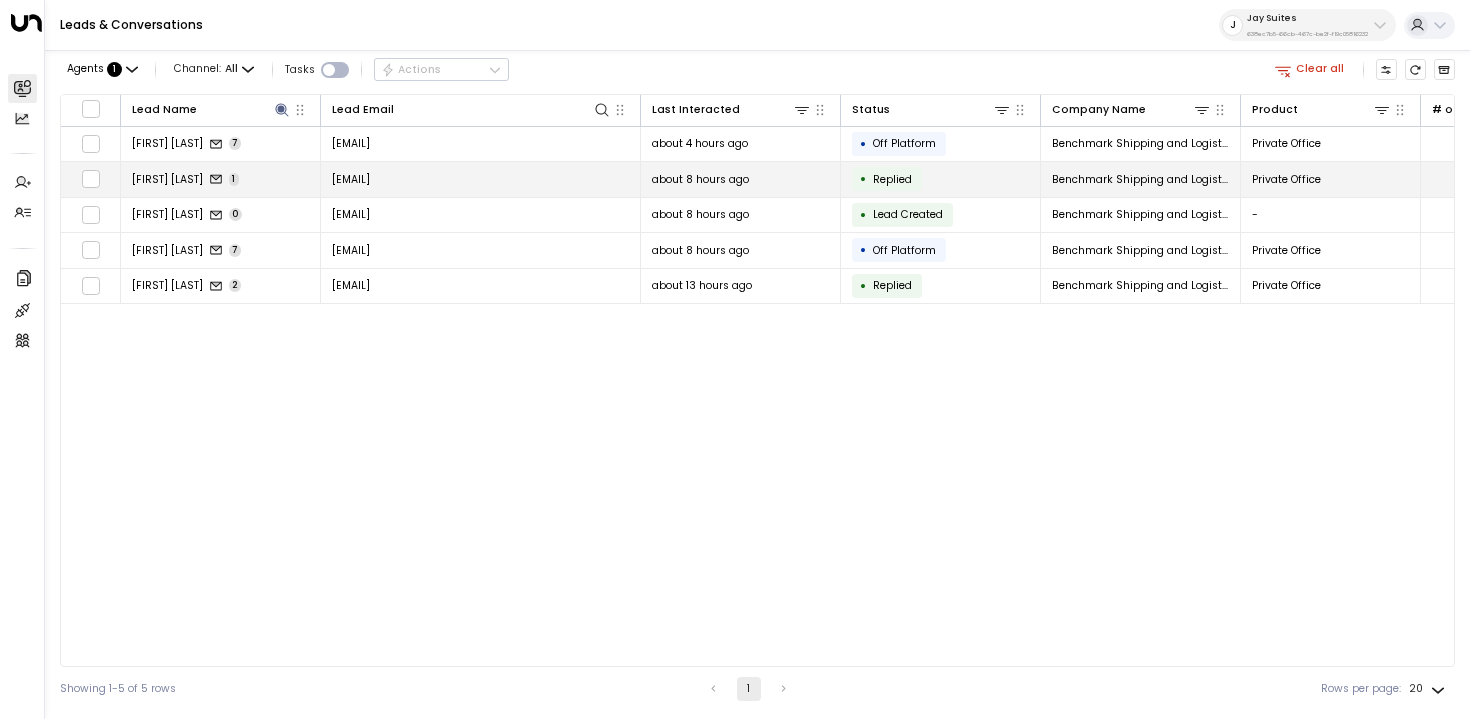 click on "[FIRST] [LAST] [NUMBER]" at bounding box center (221, 179) 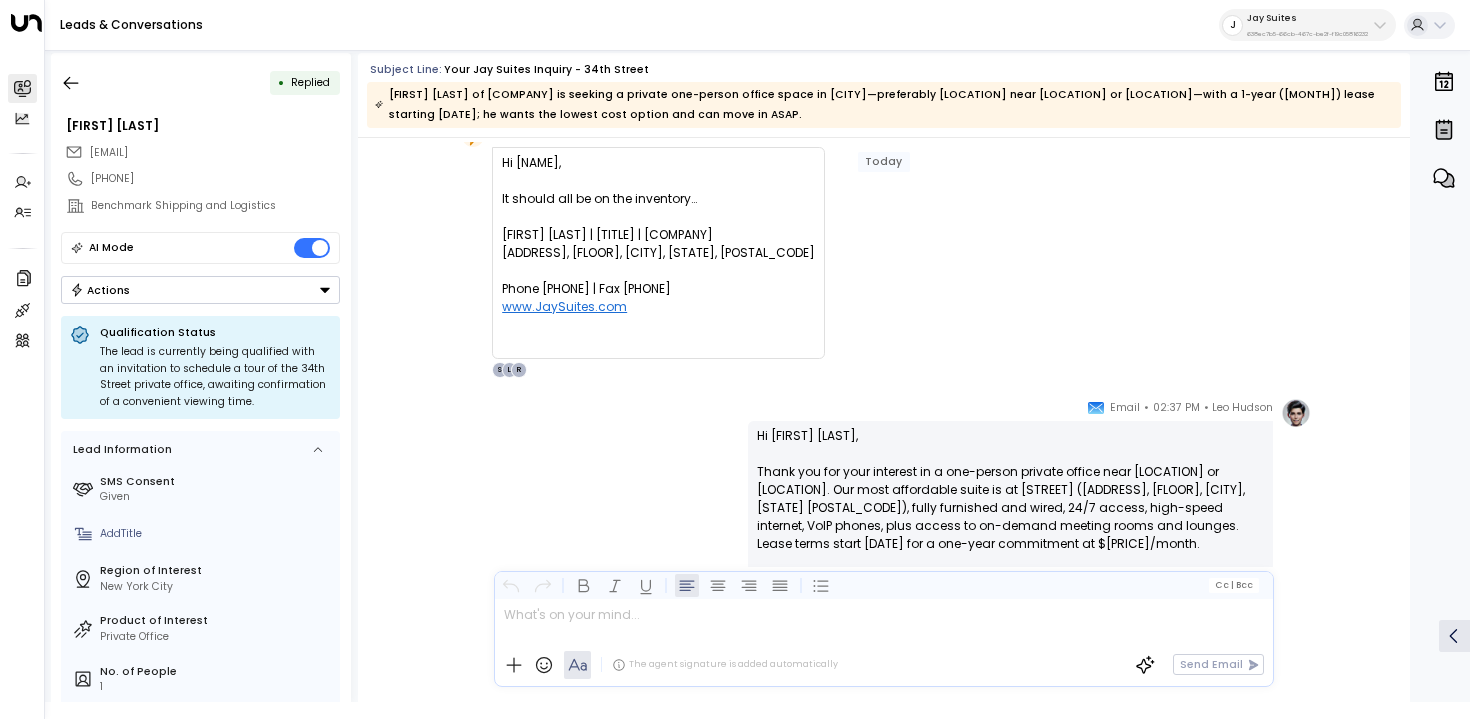 scroll, scrollTop: 97, scrollLeft: 0, axis: vertical 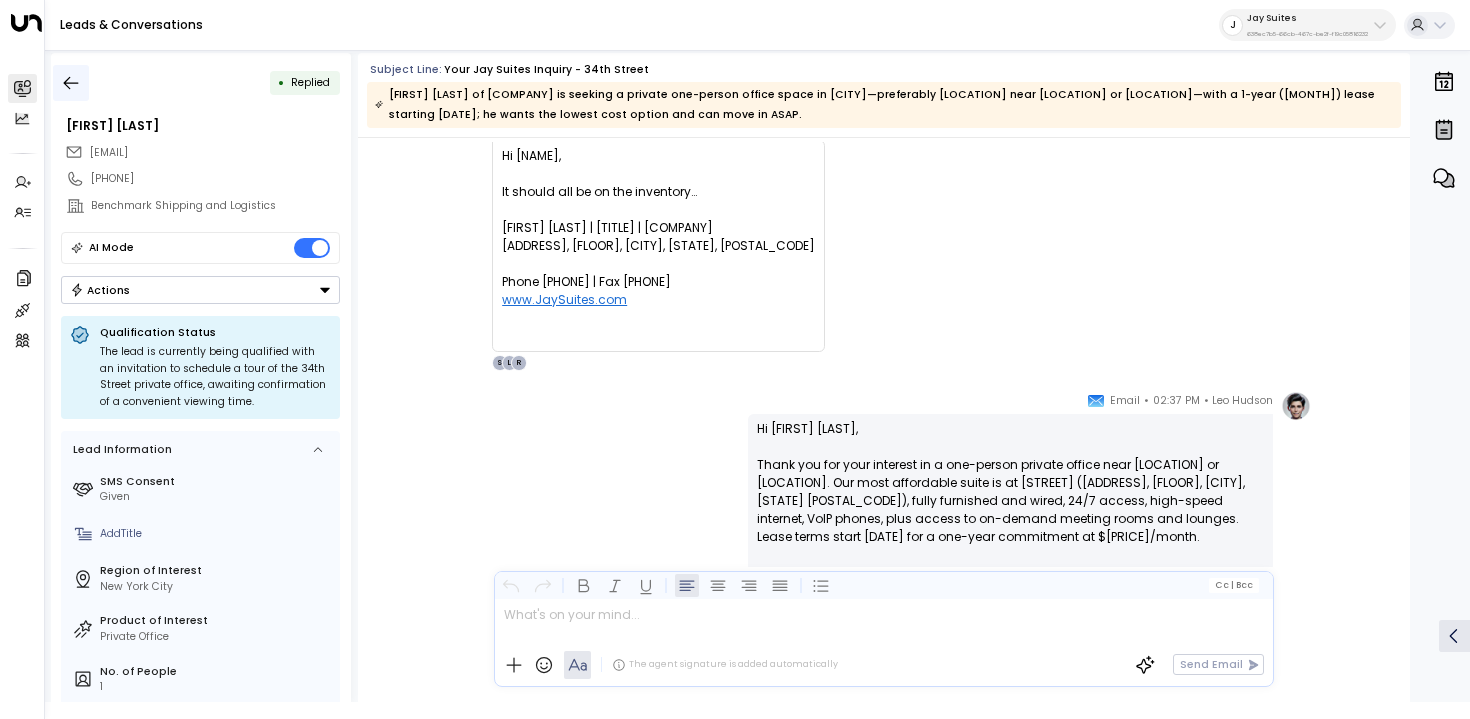click at bounding box center [71, 83] 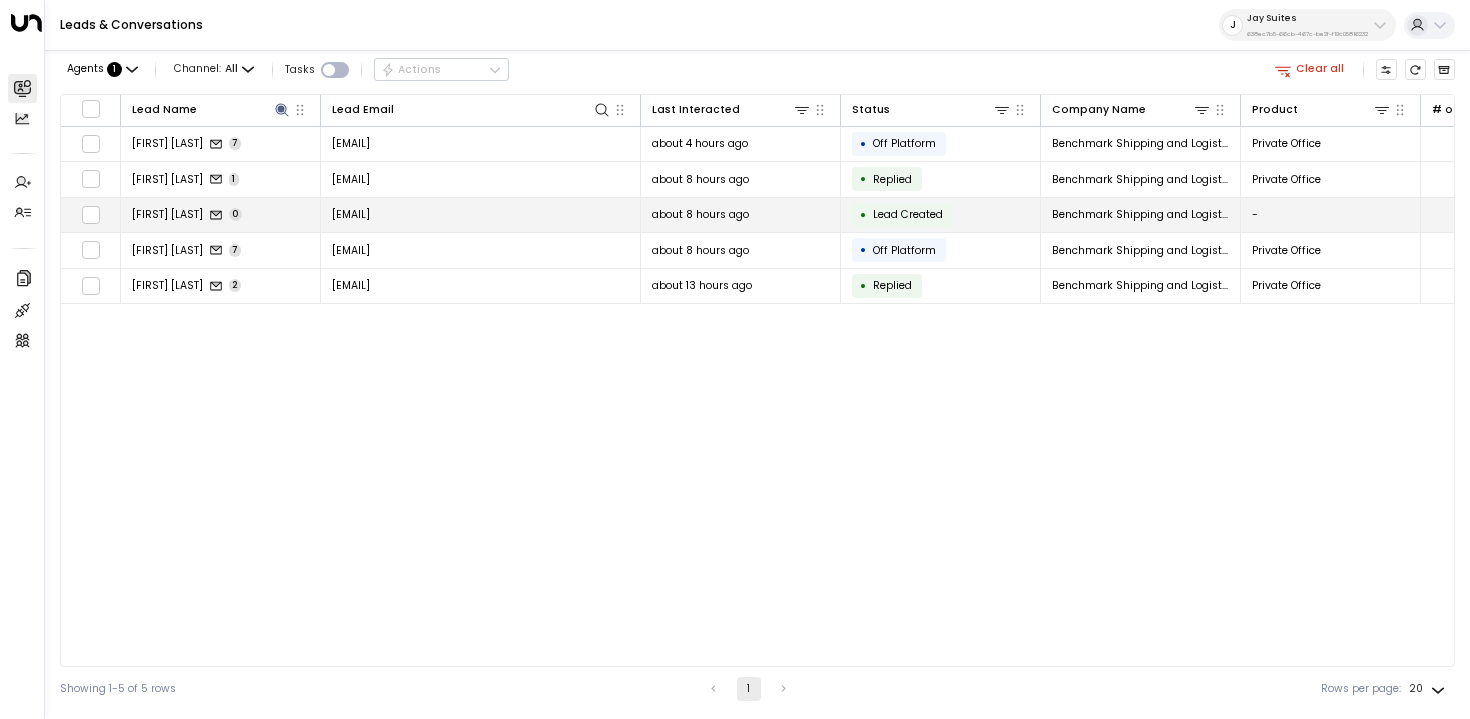 click on "[FIRST] [LAST] [NUMBER]" at bounding box center (221, 215) 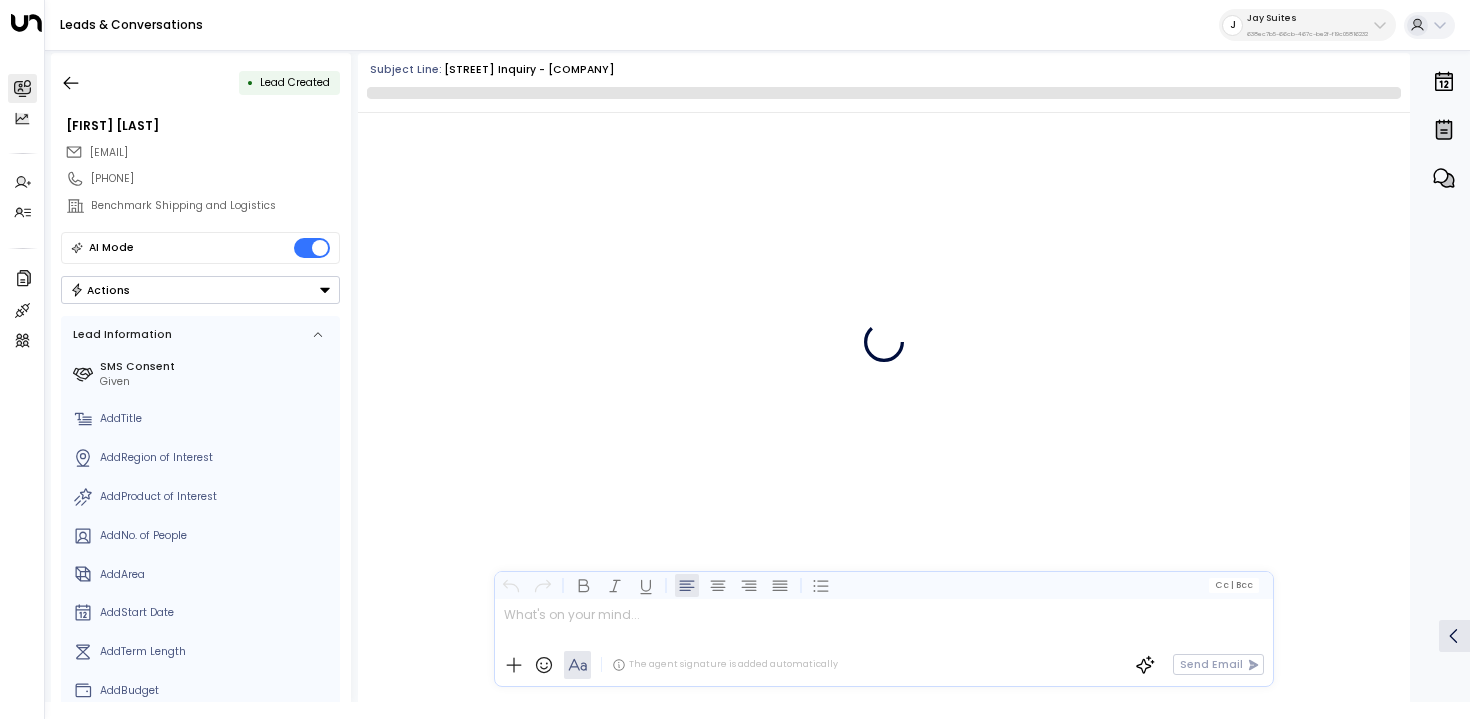 scroll, scrollTop: 0, scrollLeft: 0, axis: both 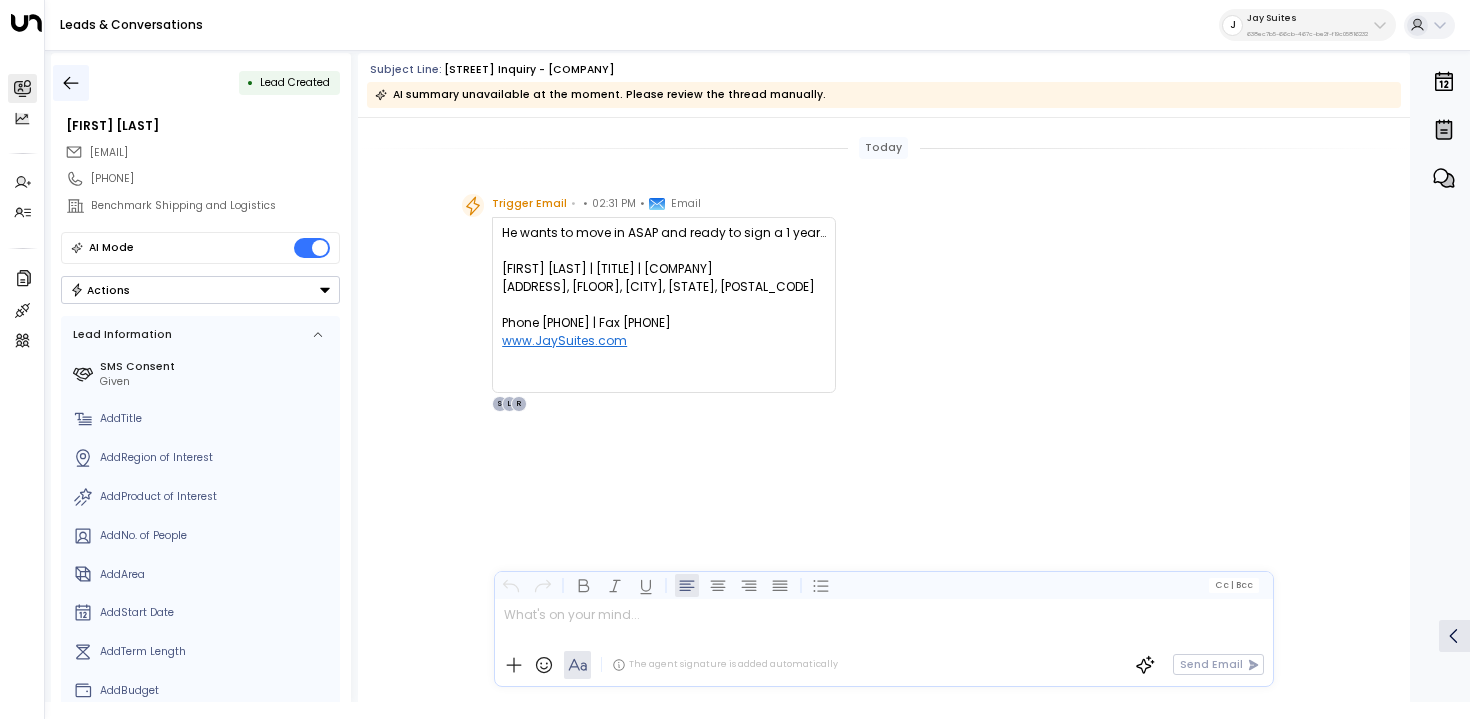 click at bounding box center [71, 83] 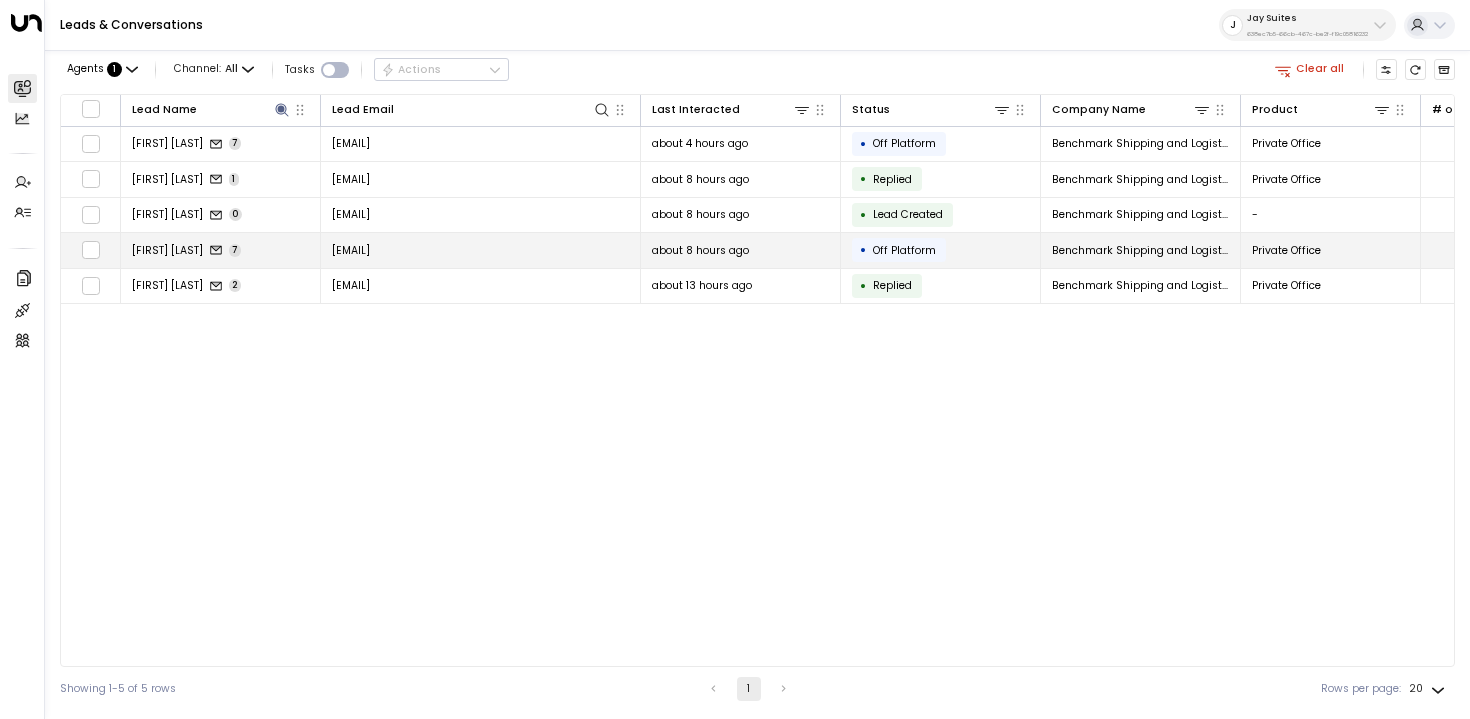 click on "[FIRST] [LAST] [NUMBER]" at bounding box center (221, 250) 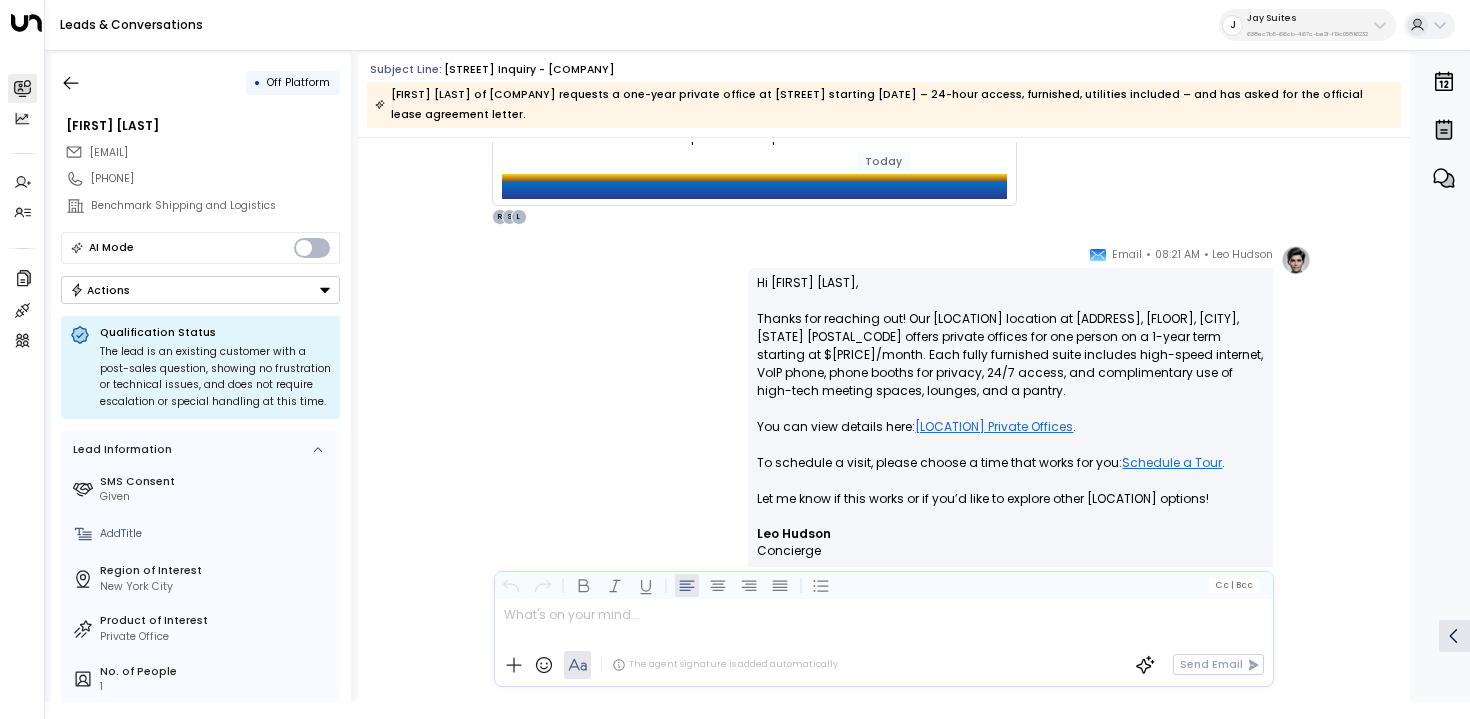 scroll, scrollTop: 762, scrollLeft: 0, axis: vertical 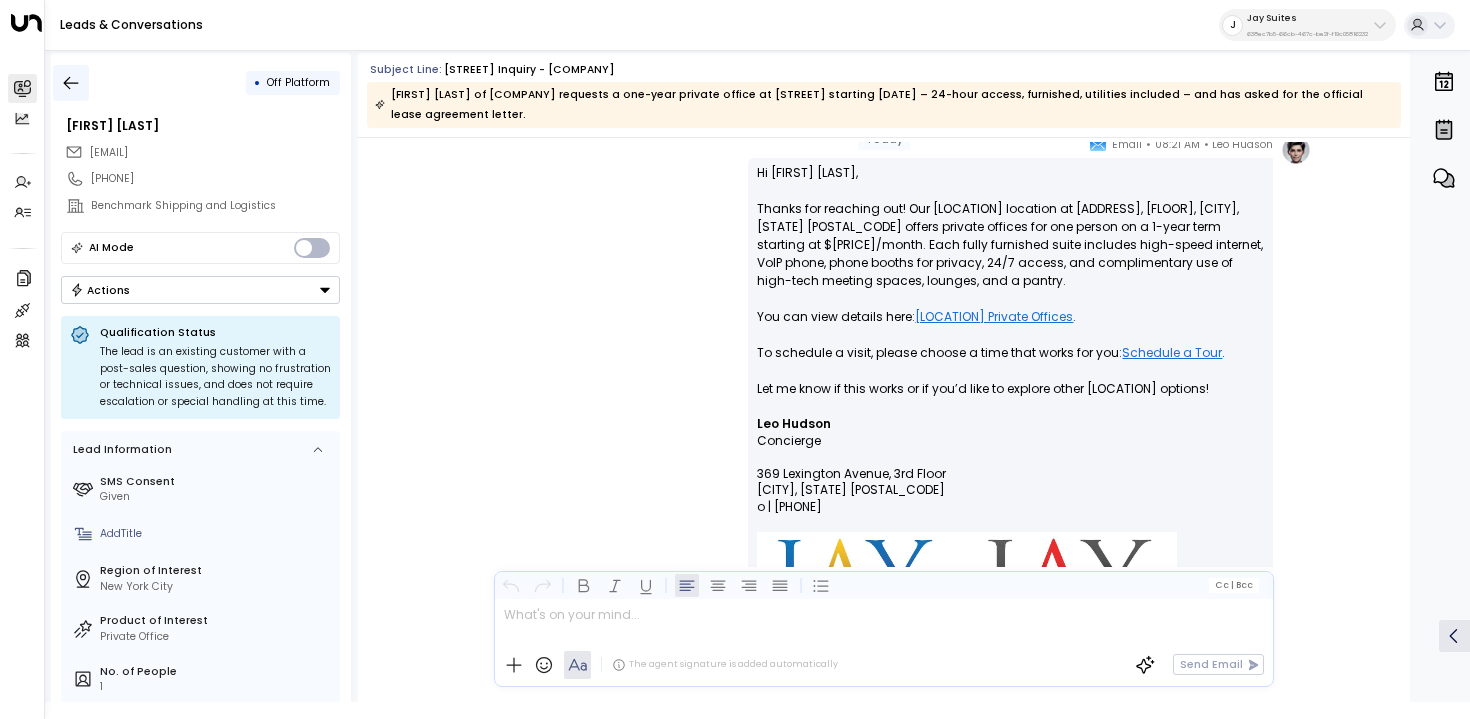 click at bounding box center [71, 83] 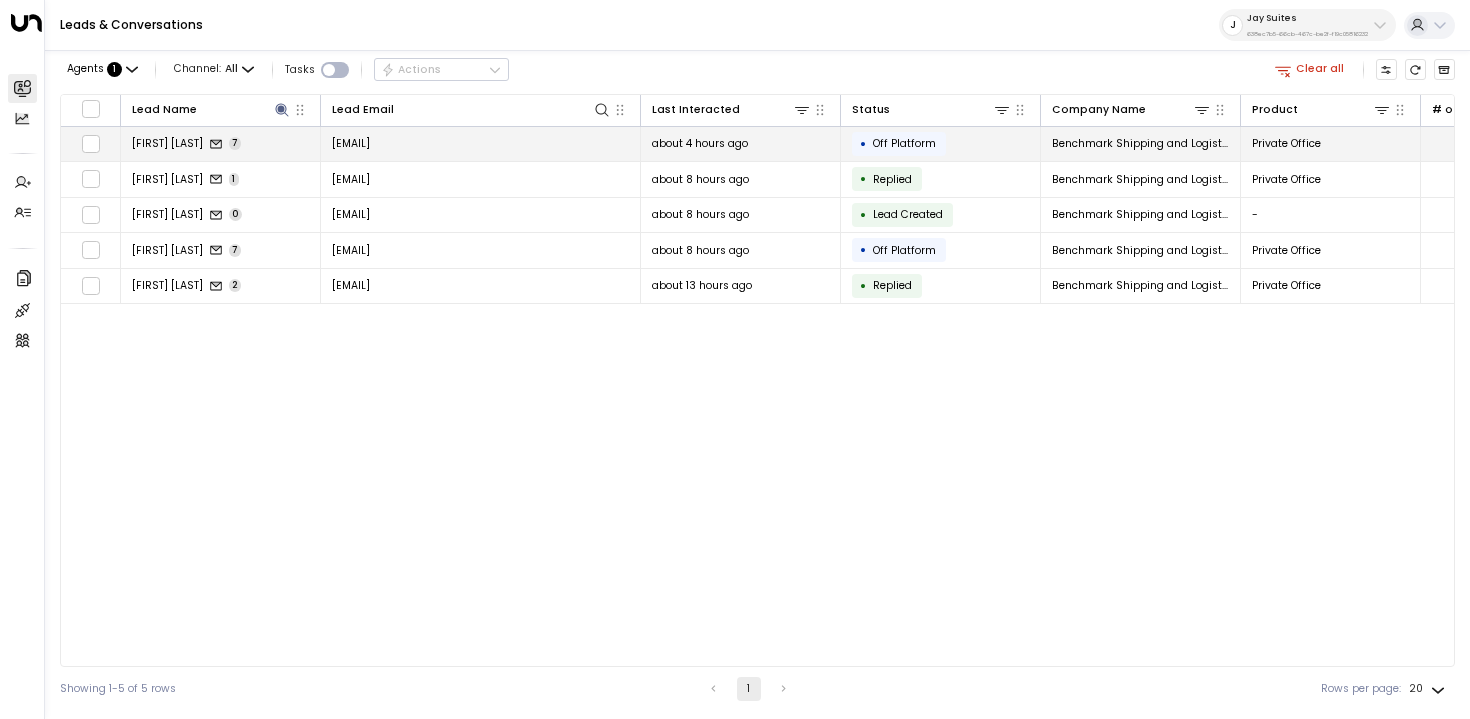 click on "[FIRST] [LAST] [NUMBER]" at bounding box center [221, 144] 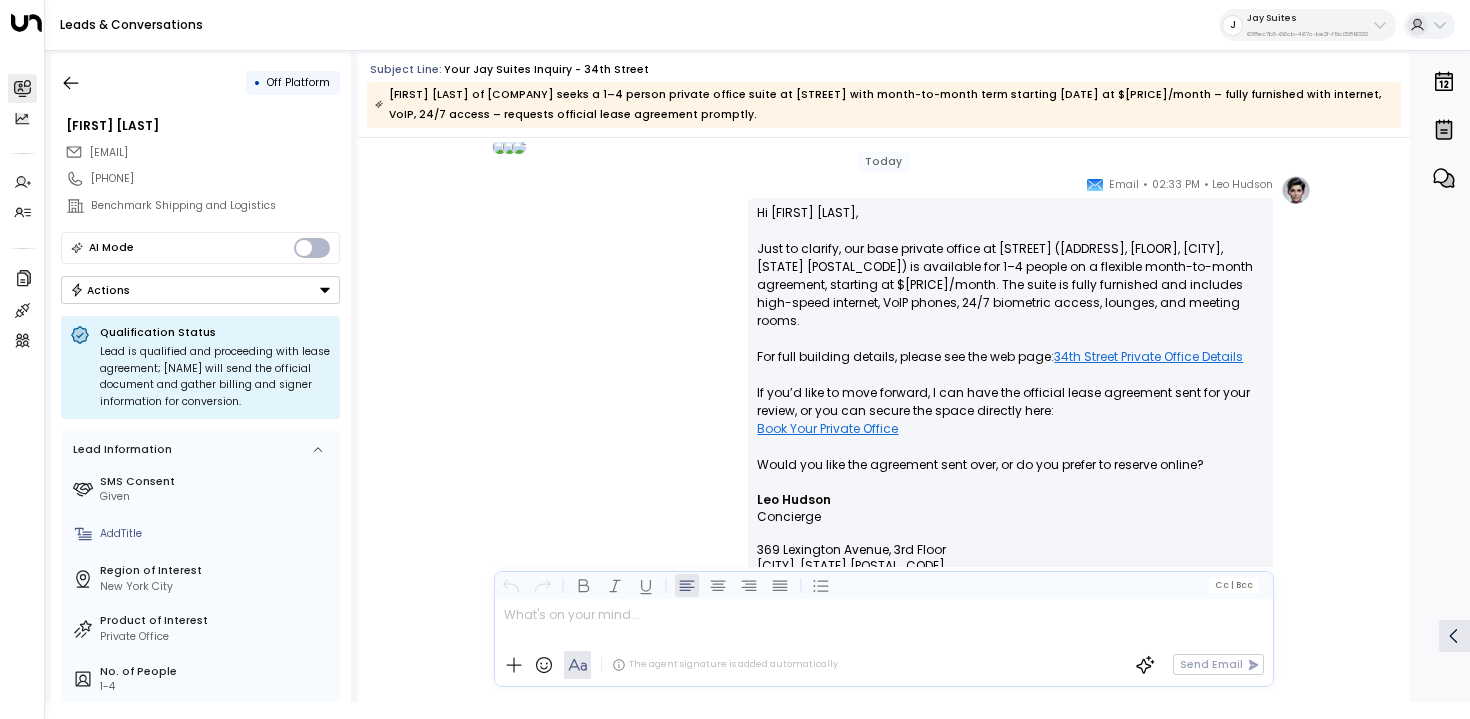 scroll, scrollTop: 0, scrollLeft: 0, axis: both 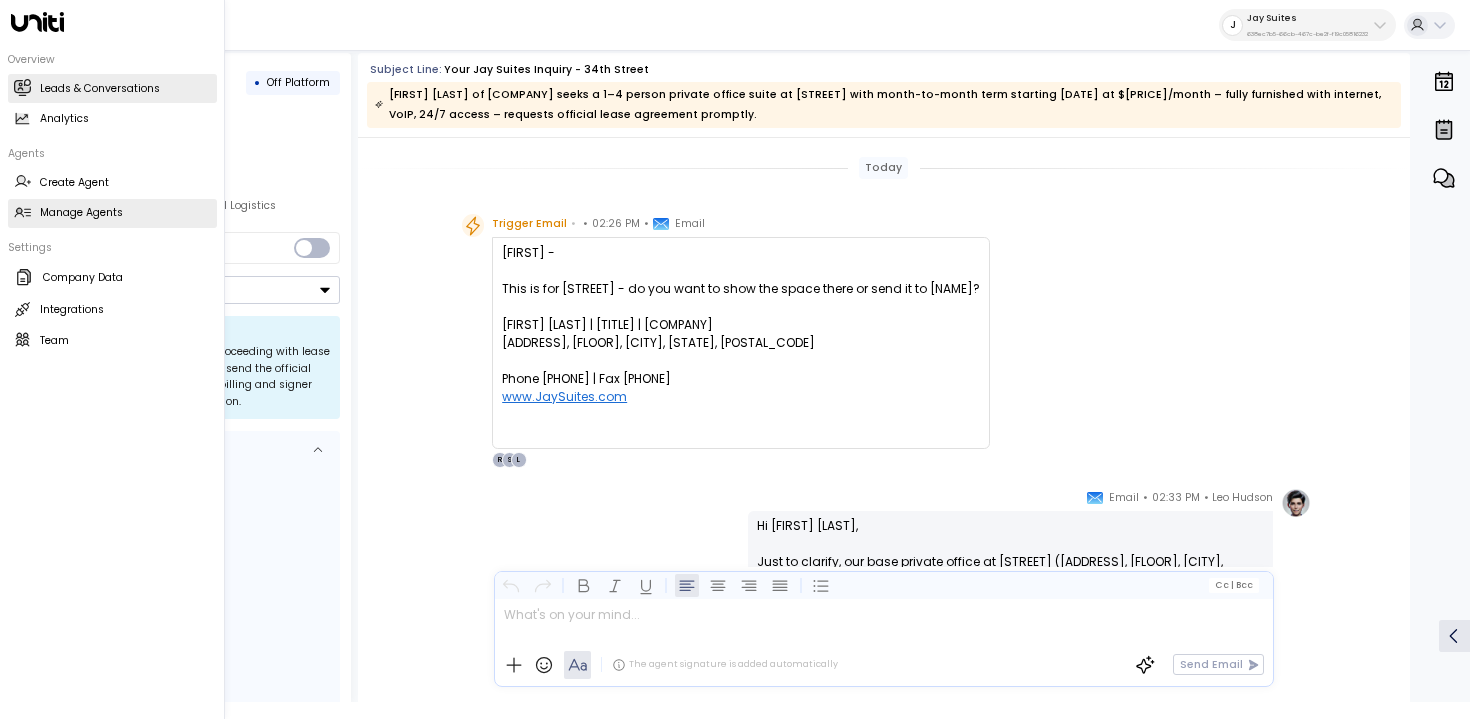 click at bounding box center (22, 212) 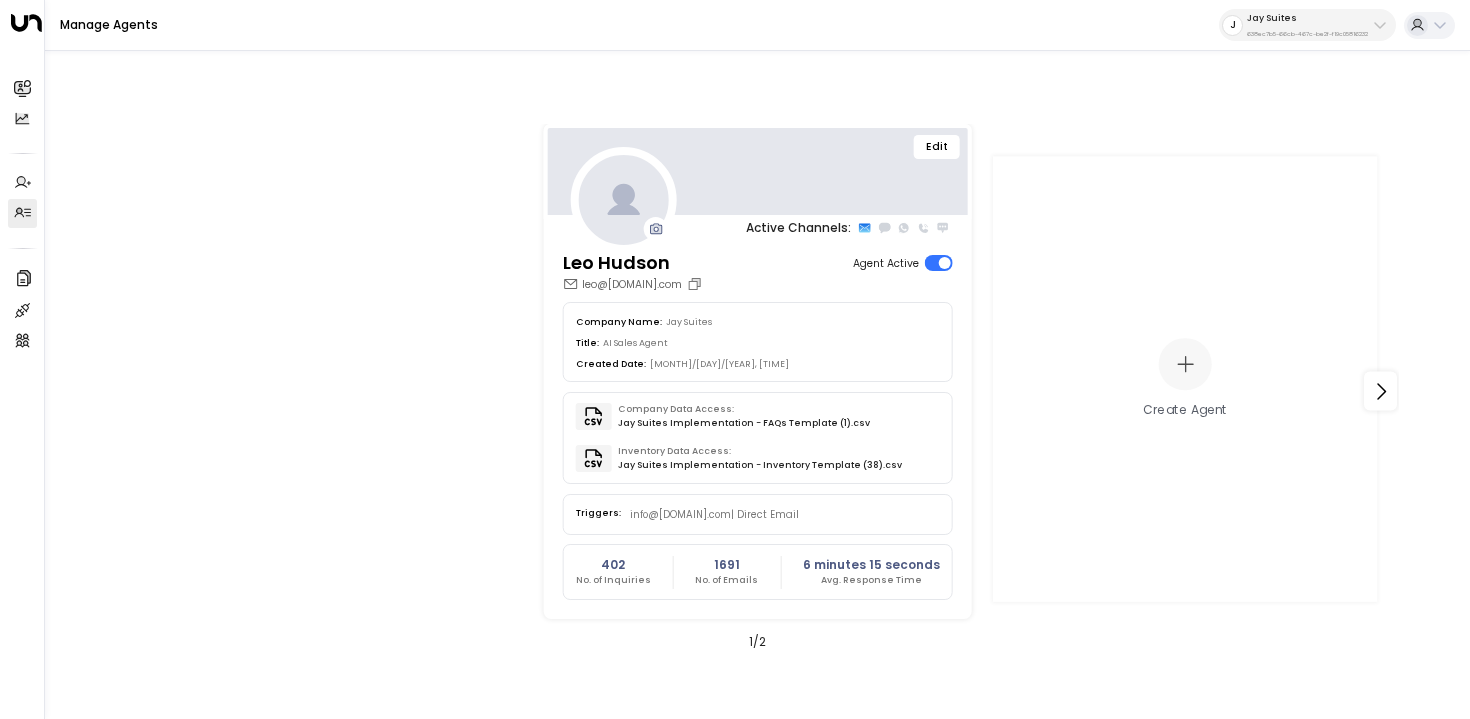 click on "Edit" at bounding box center (937, 147) 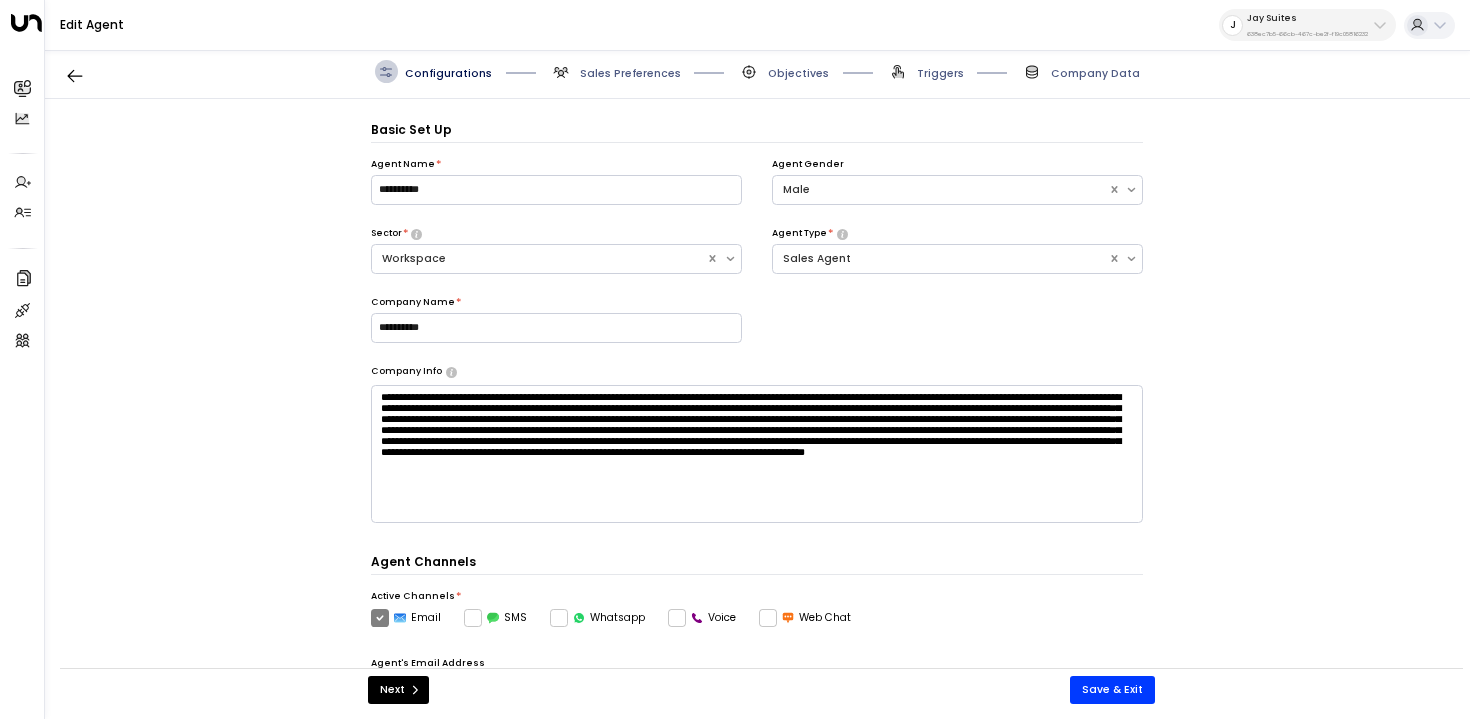 scroll, scrollTop: 22, scrollLeft: 0, axis: vertical 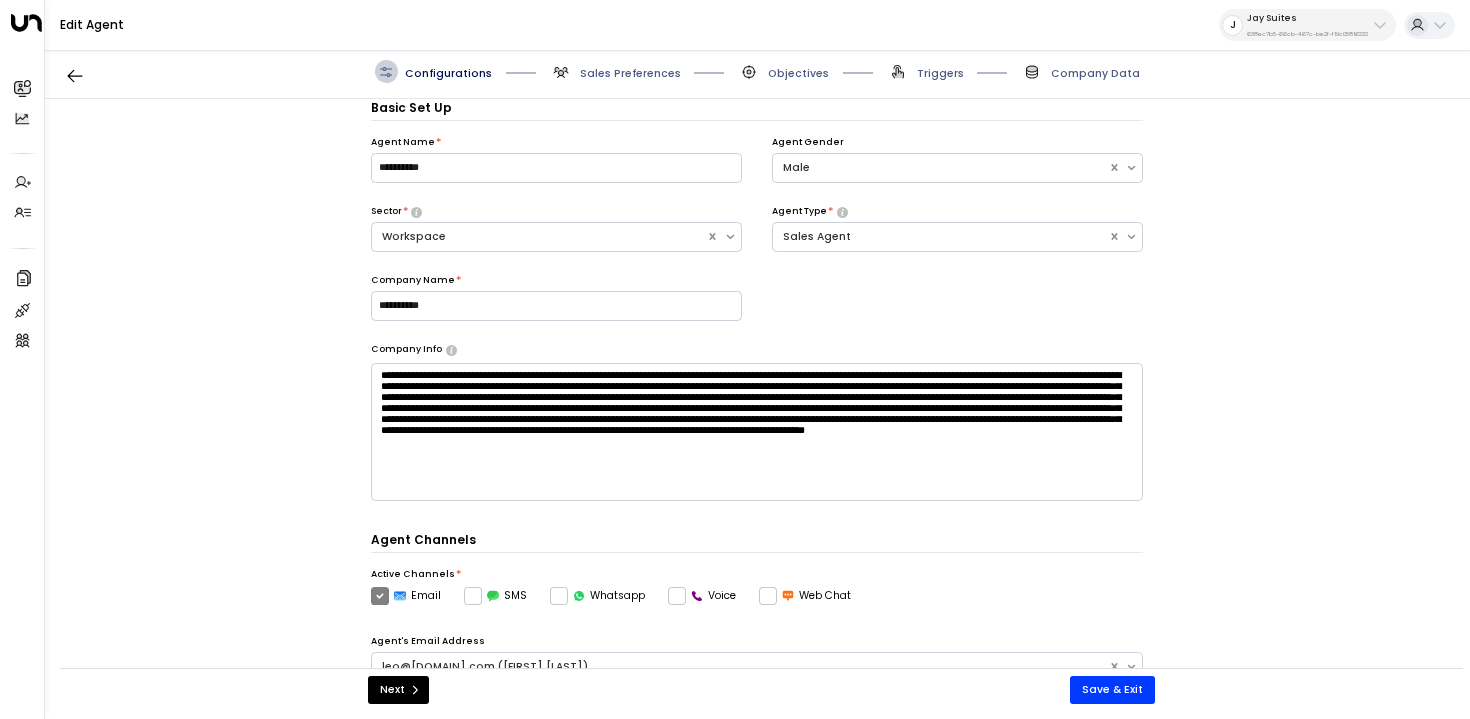 click on "Triggers" at bounding box center [615, 71] 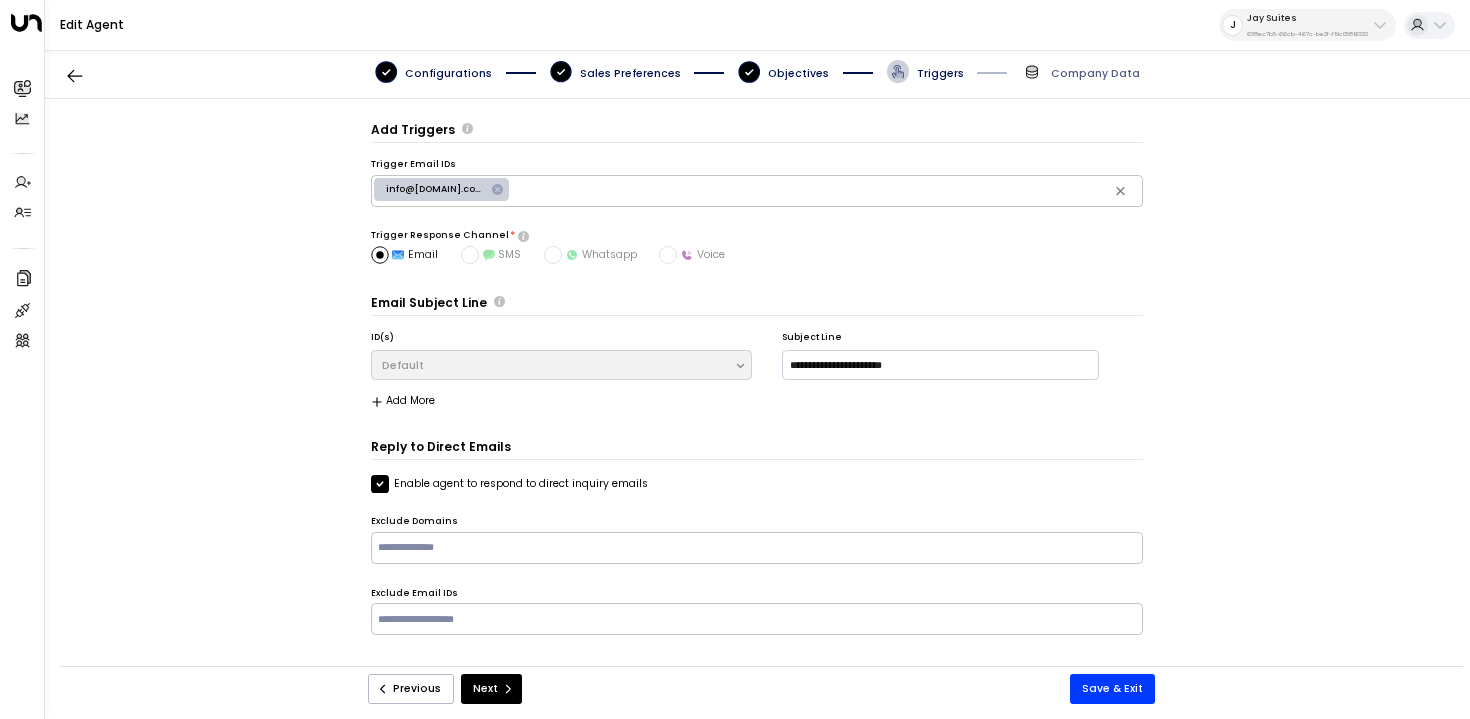 click on "Objectives" at bounding box center (448, 73) 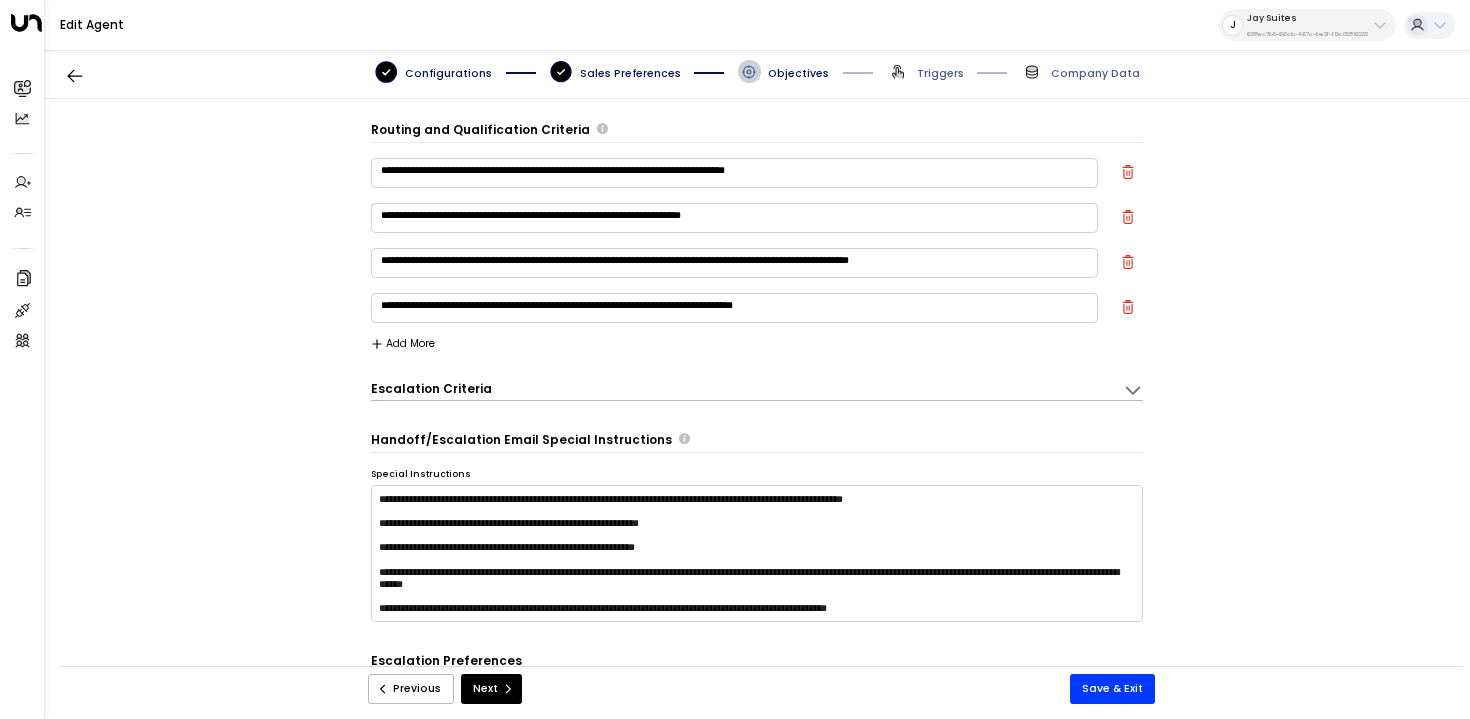 scroll, scrollTop: 22, scrollLeft: 0, axis: vertical 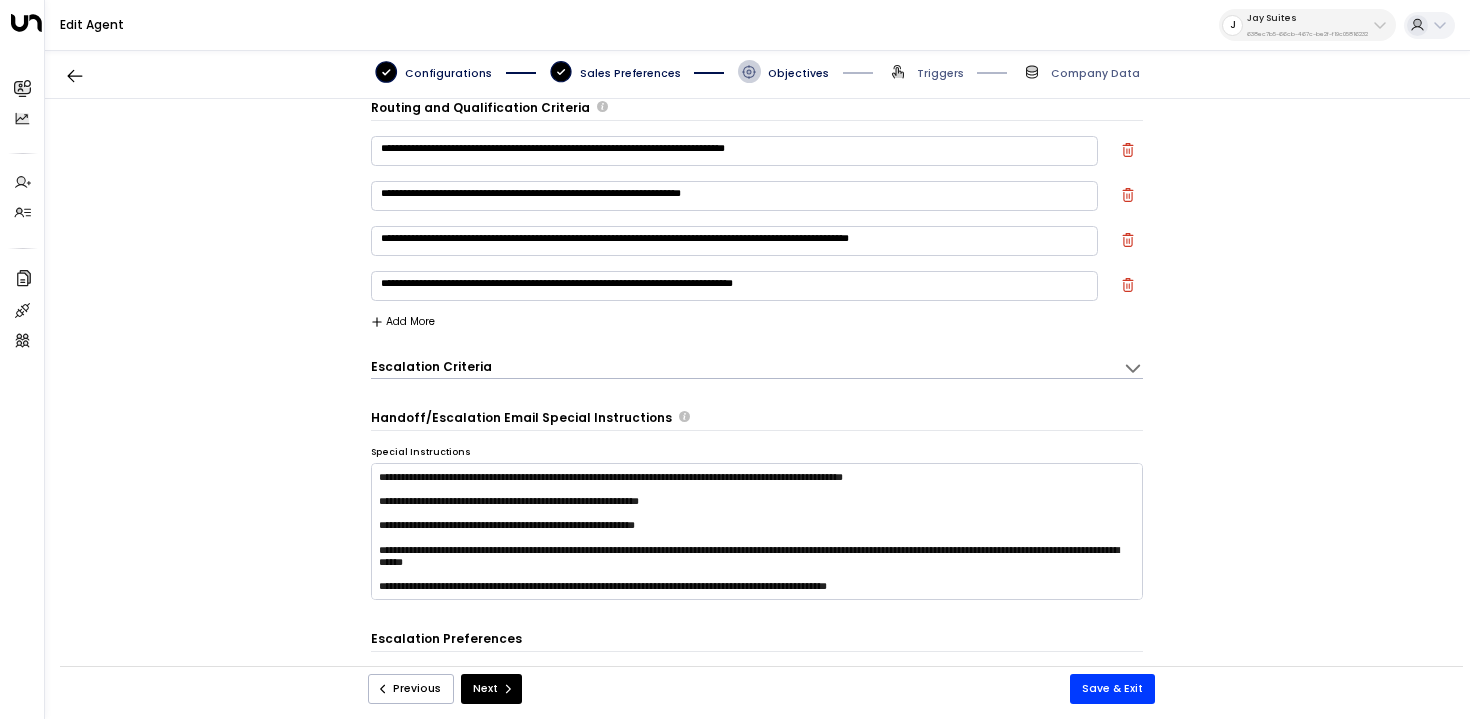 click on "**********" at bounding box center [757, 290] 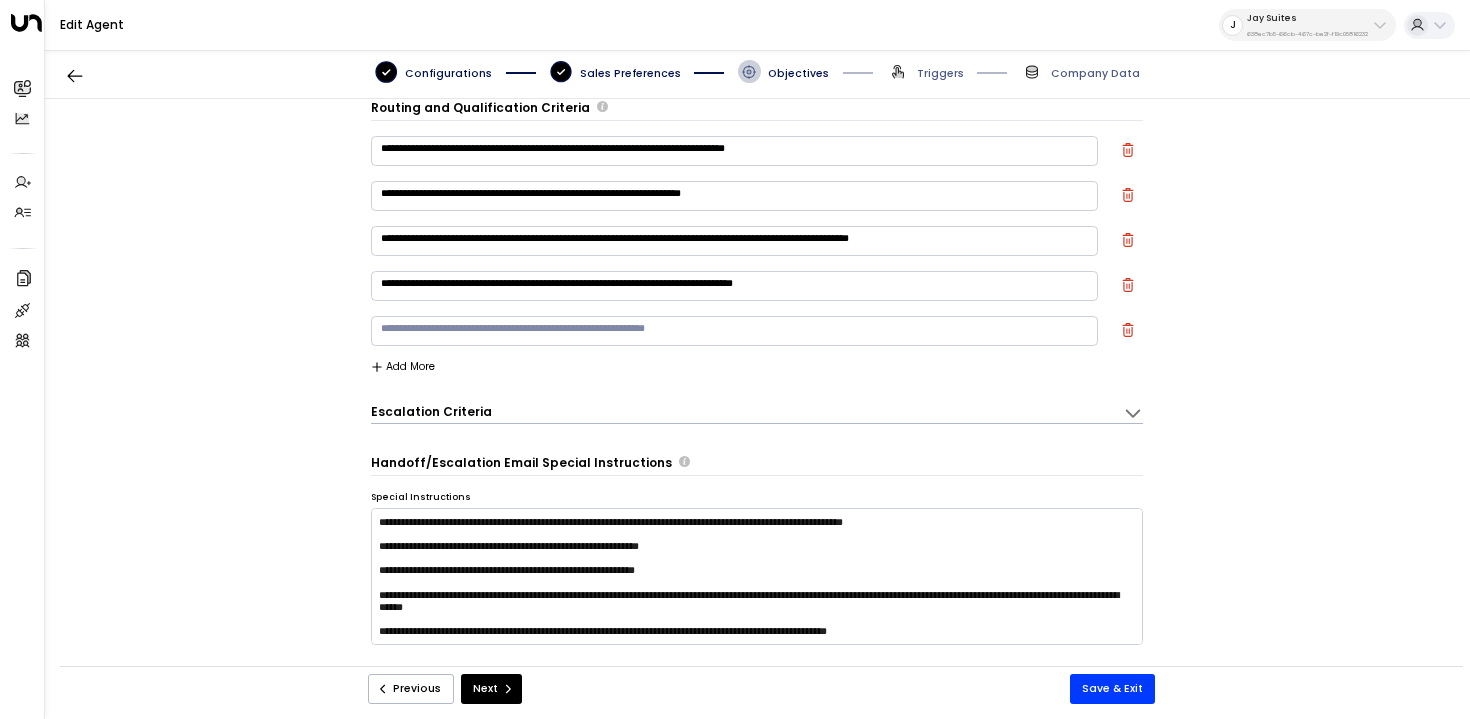 click on "* ​" at bounding box center (735, 151) 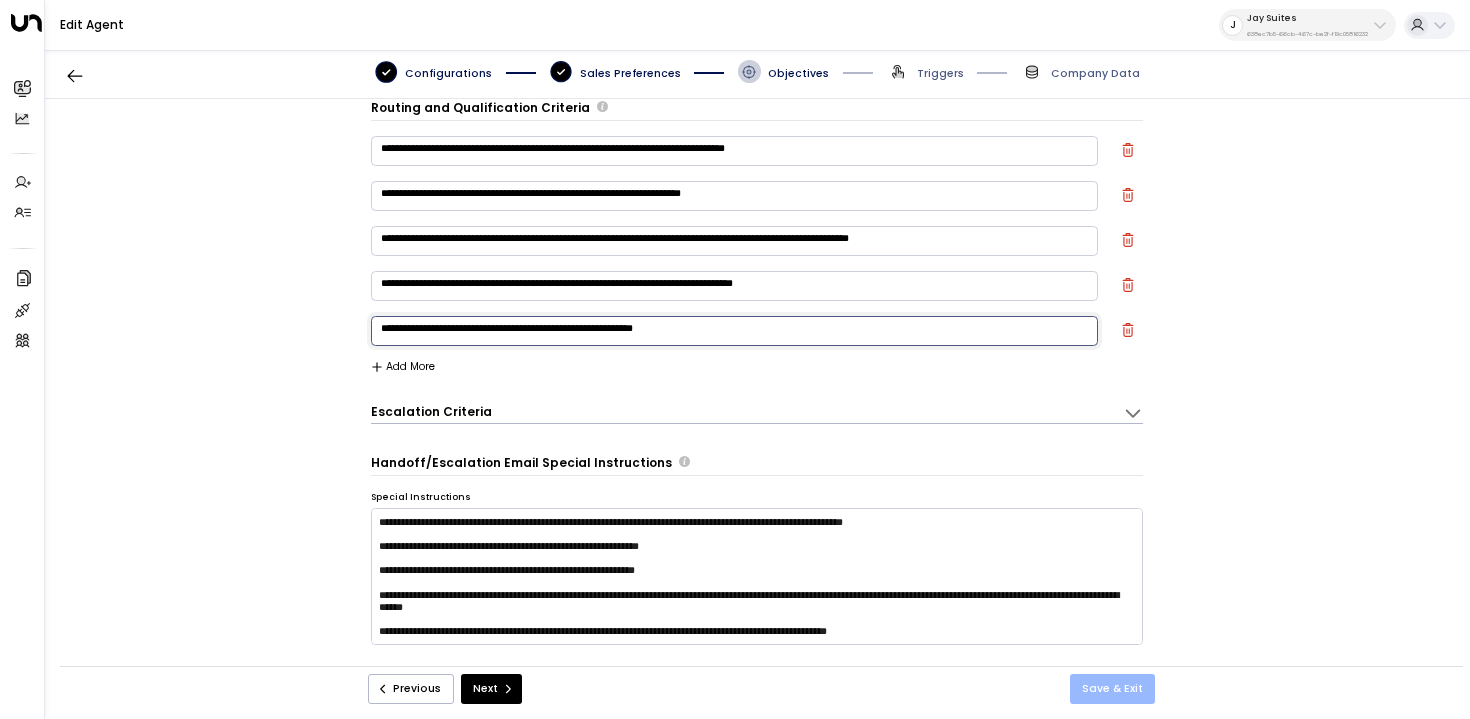type on "**********" 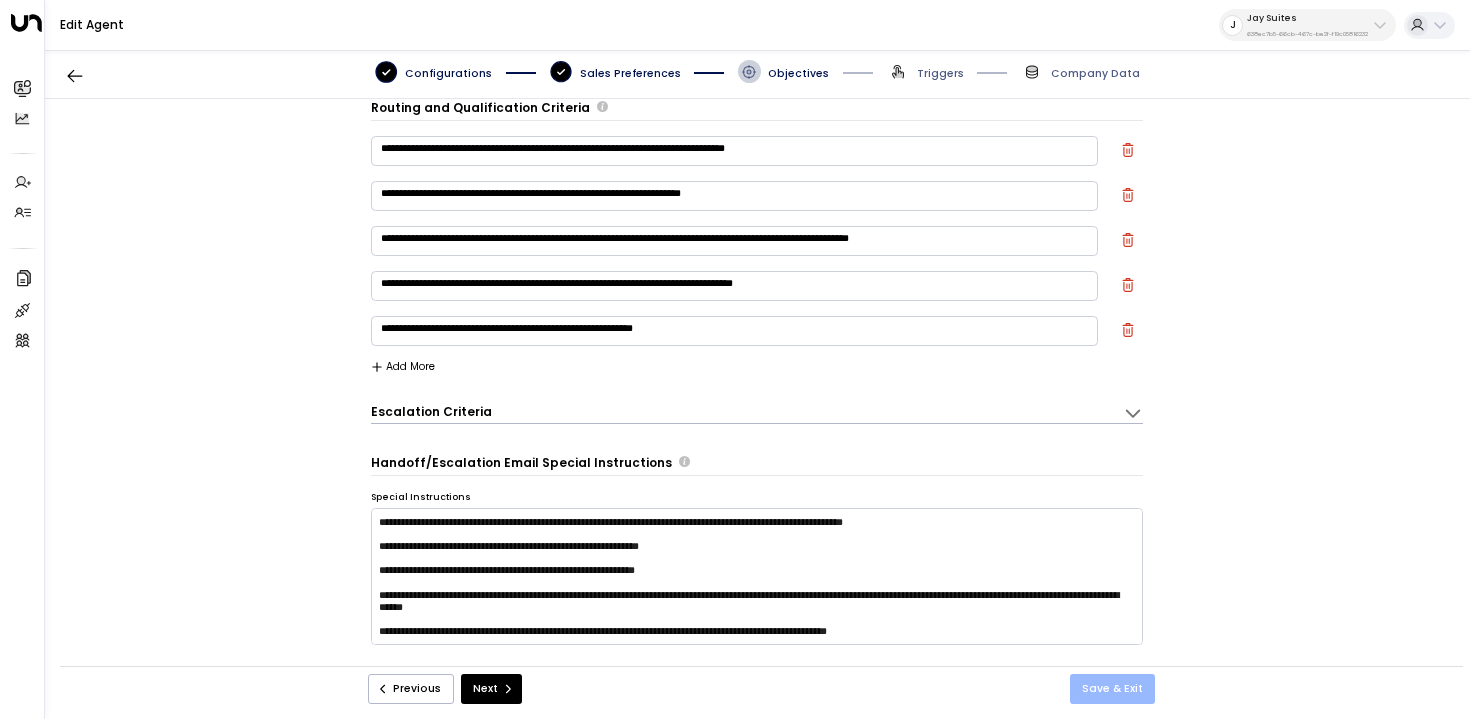 click on "Save & Exit" at bounding box center (1112, 689) 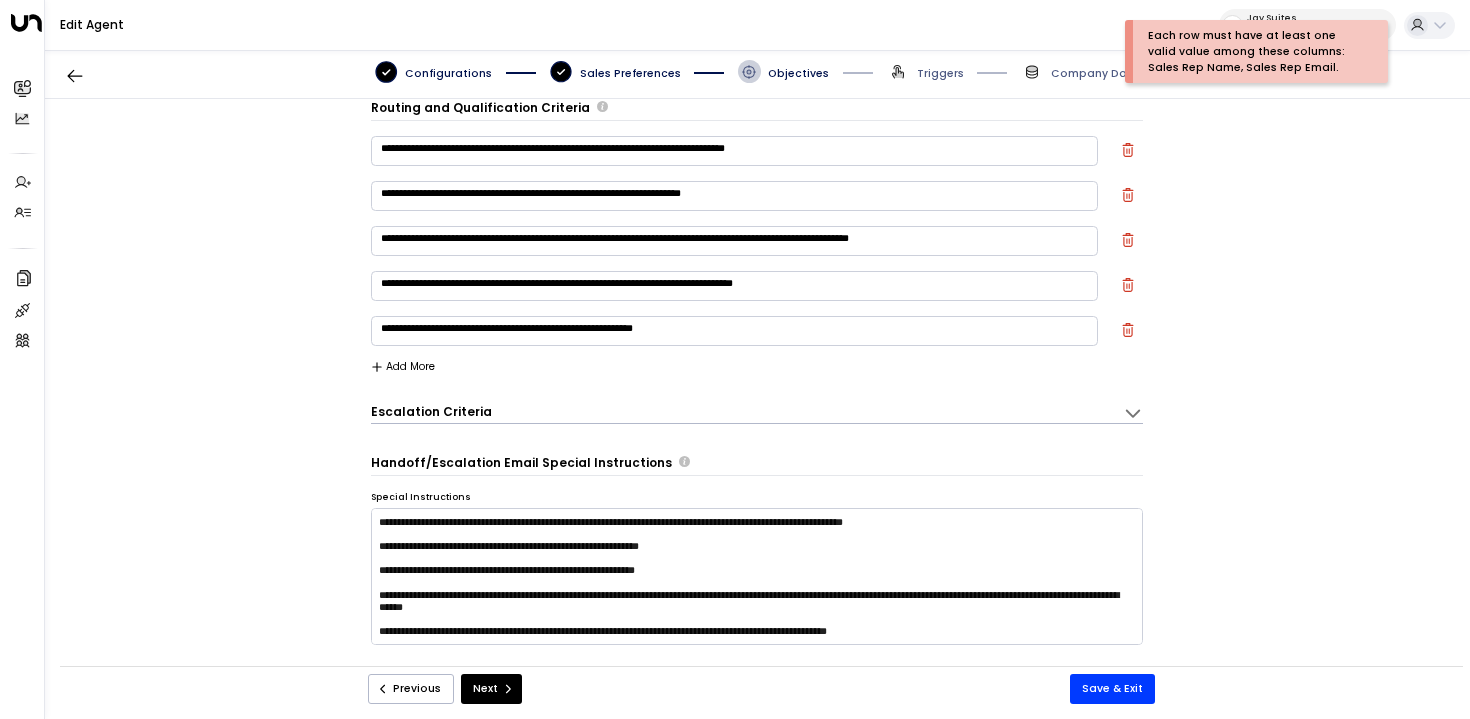 copy on "Sales Rep Name, Sales Rep Email." 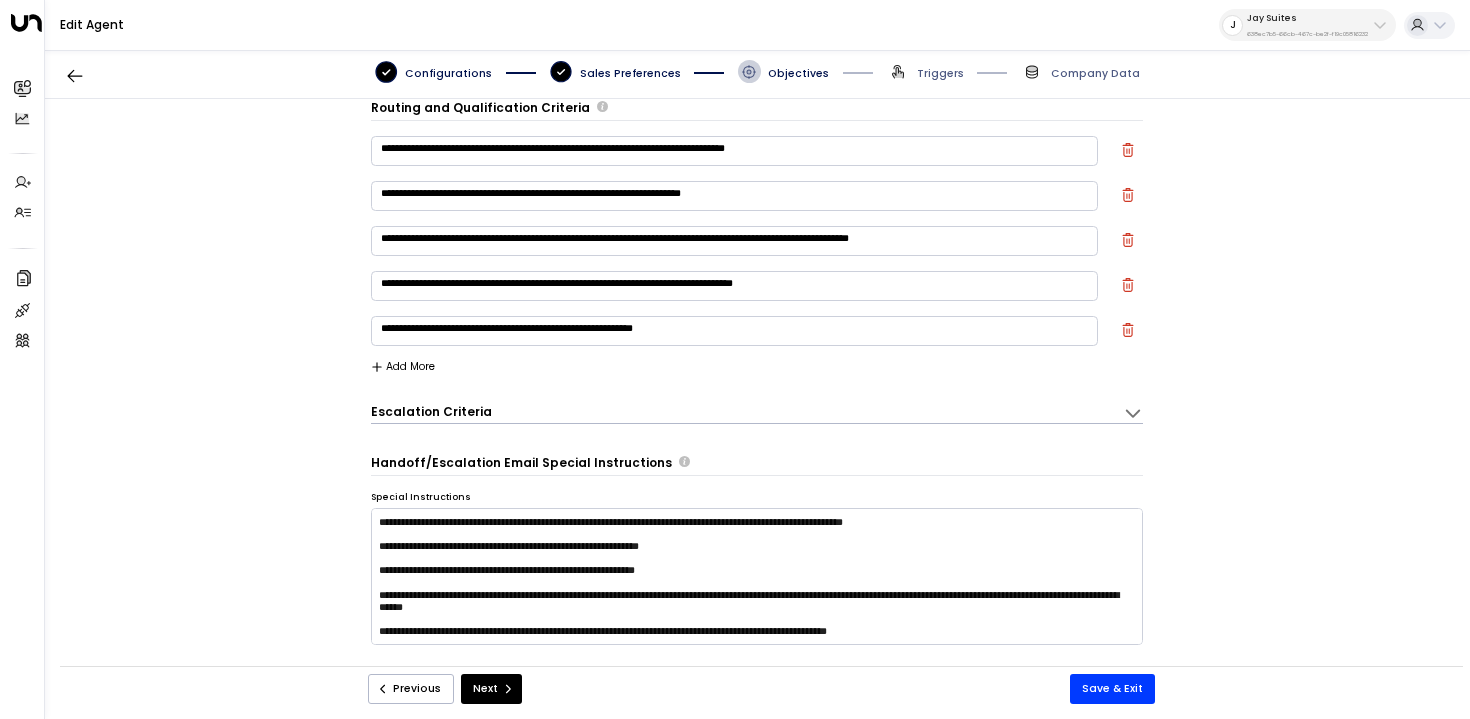 click on "Previous Next Save & Exit" at bounding box center (761, 689) 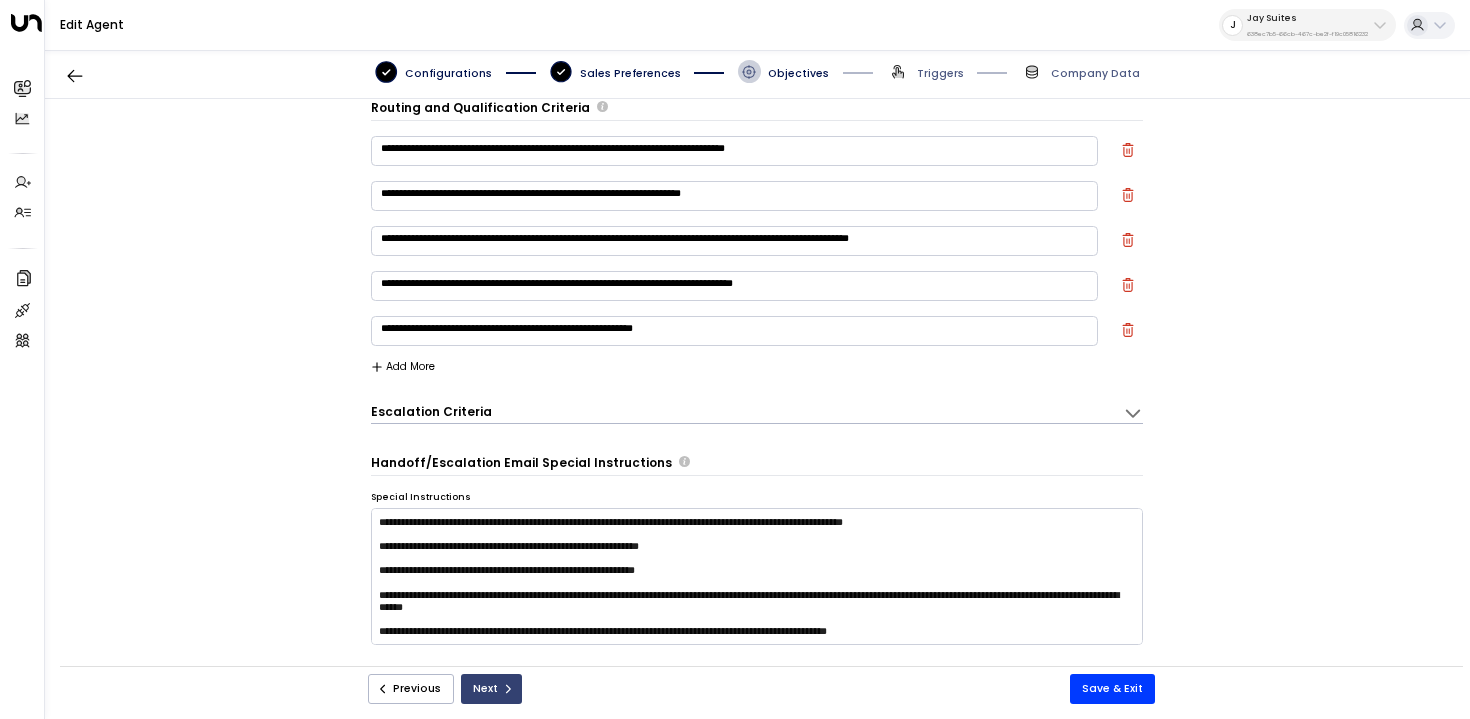 click at bounding box center (508, 689) 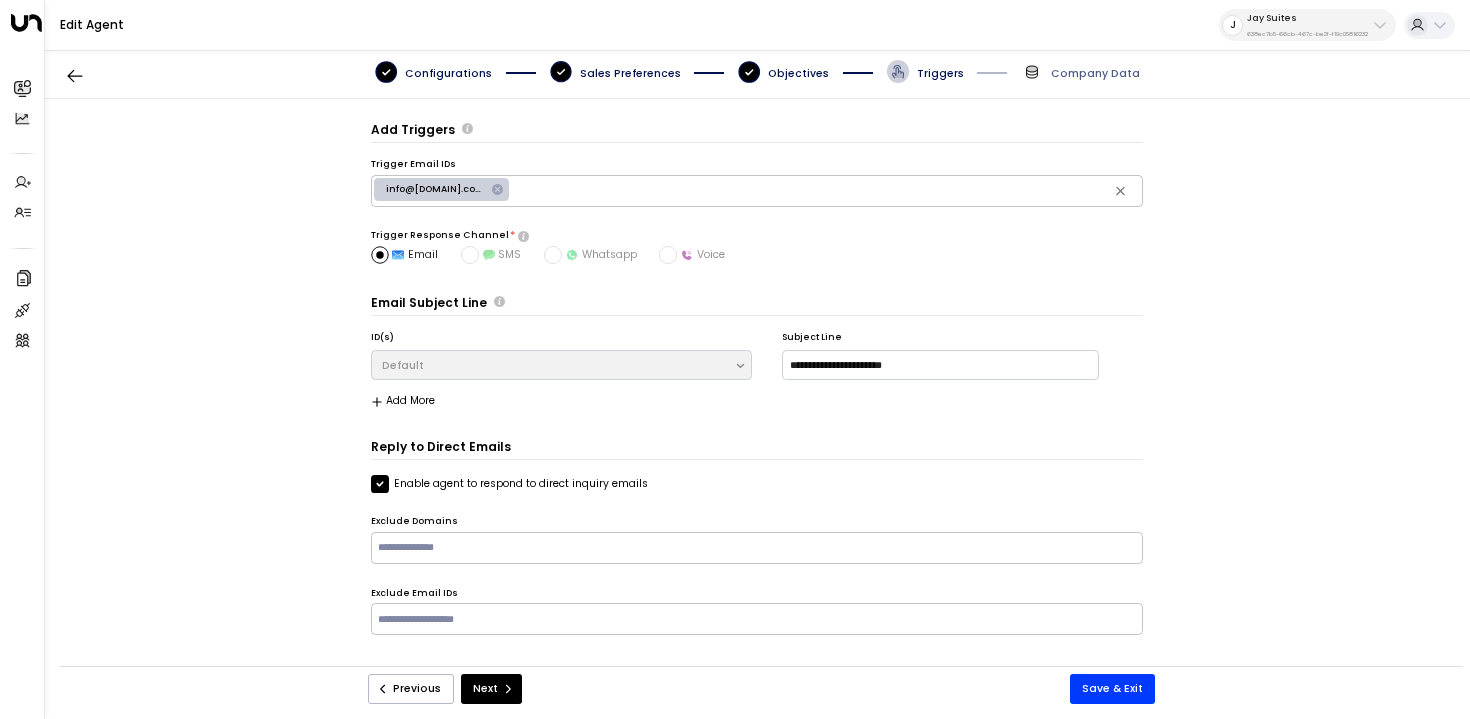 scroll, scrollTop: 0, scrollLeft: 0, axis: both 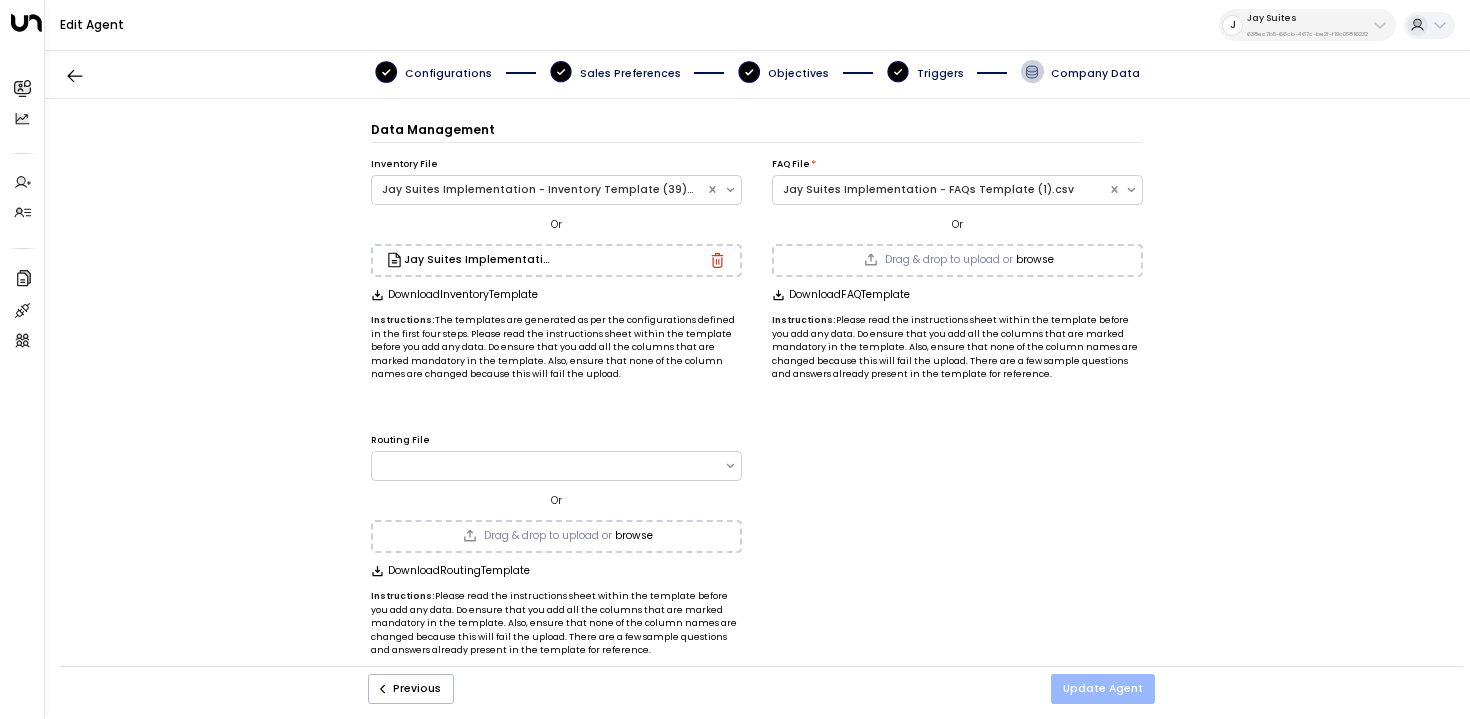 click on "Update Agent" at bounding box center (1103, 689) 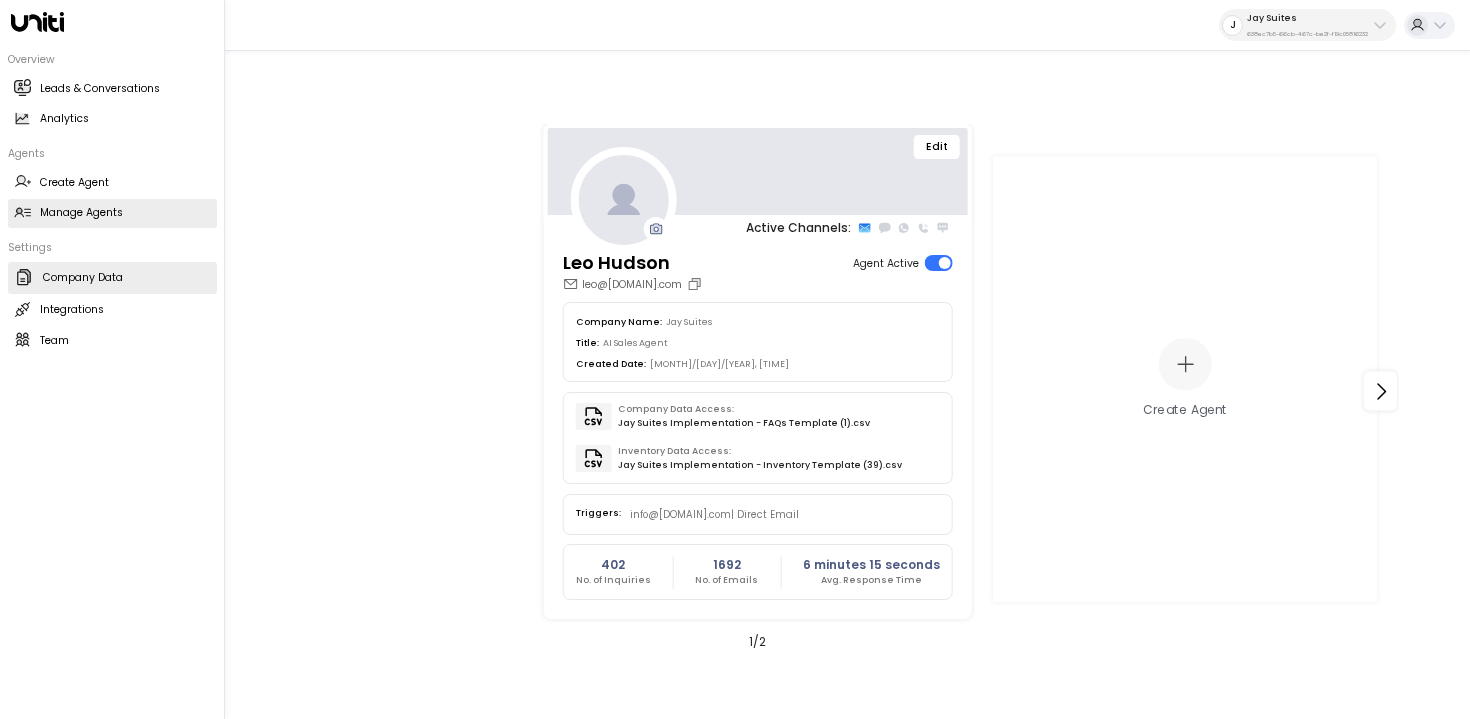 click on "Company Data Company Data" at bounding box center [112, 278] 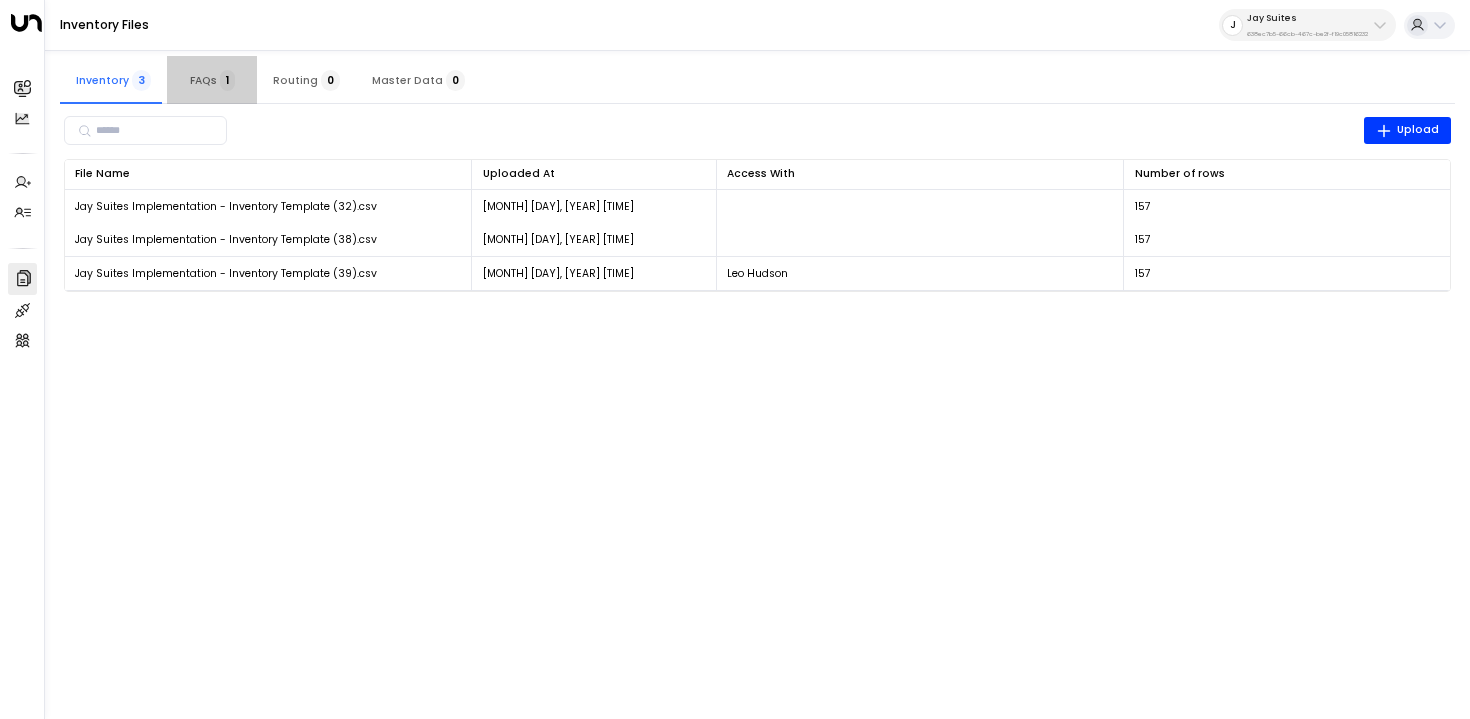 click on "FAQs   1" at bounding box center [212, 80] 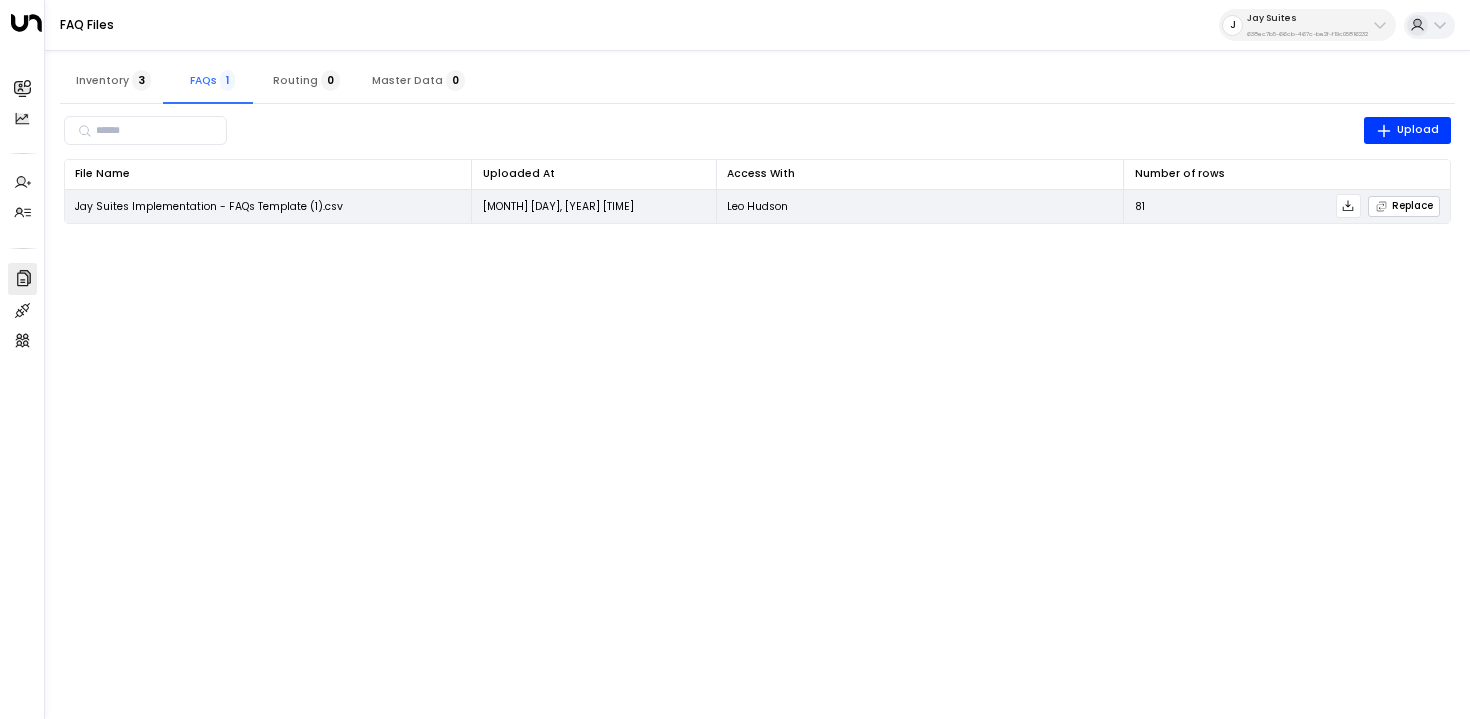 click on "Replace" at bounding box center [1404, 206] 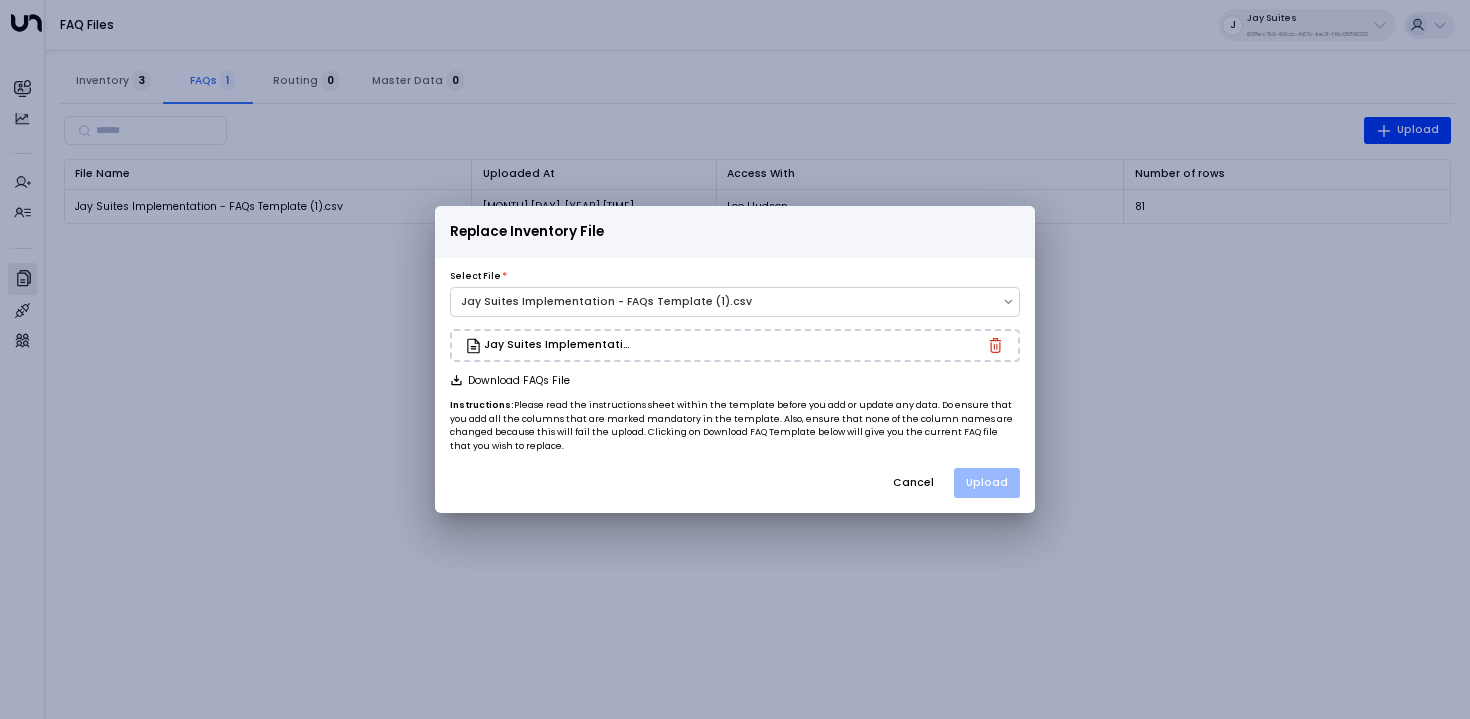 click on "Upload" at bounding box center (987, 483) 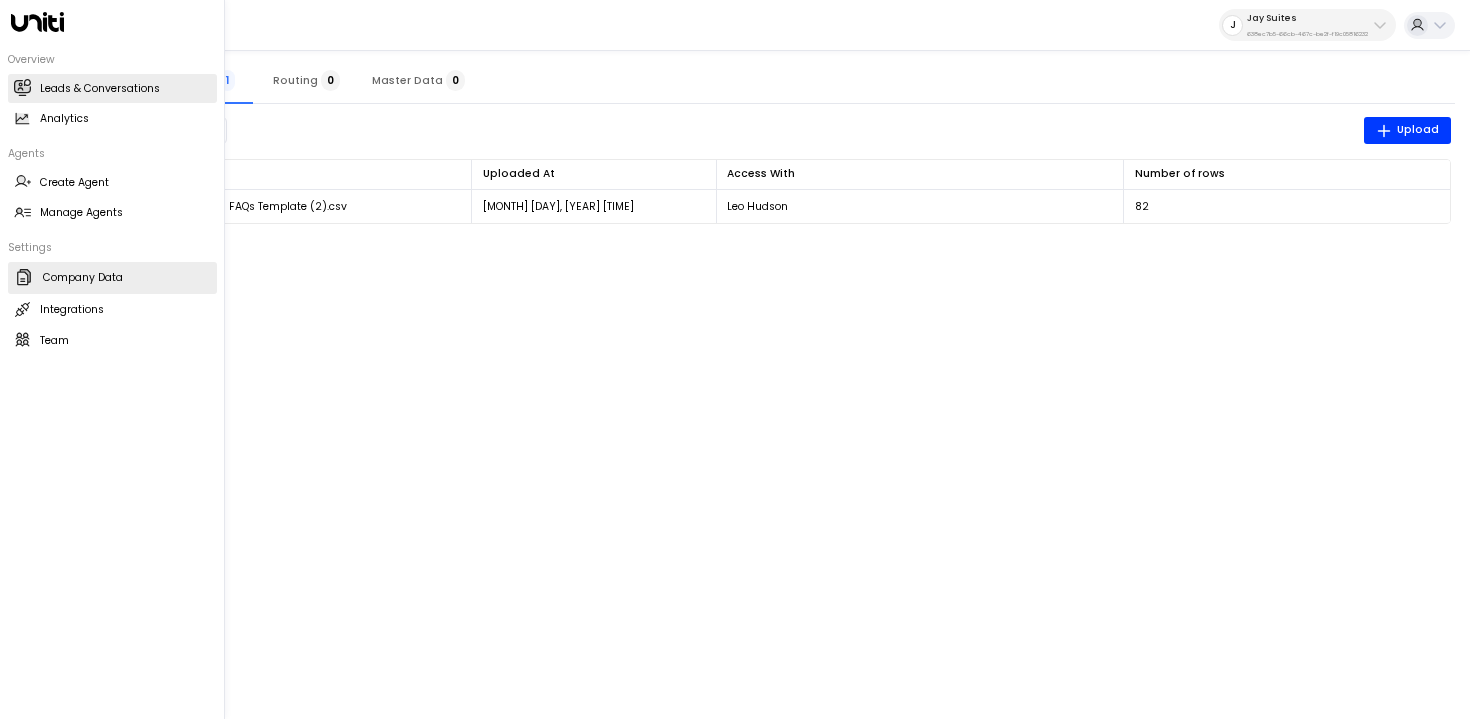 click at bounding box center (22, 87) 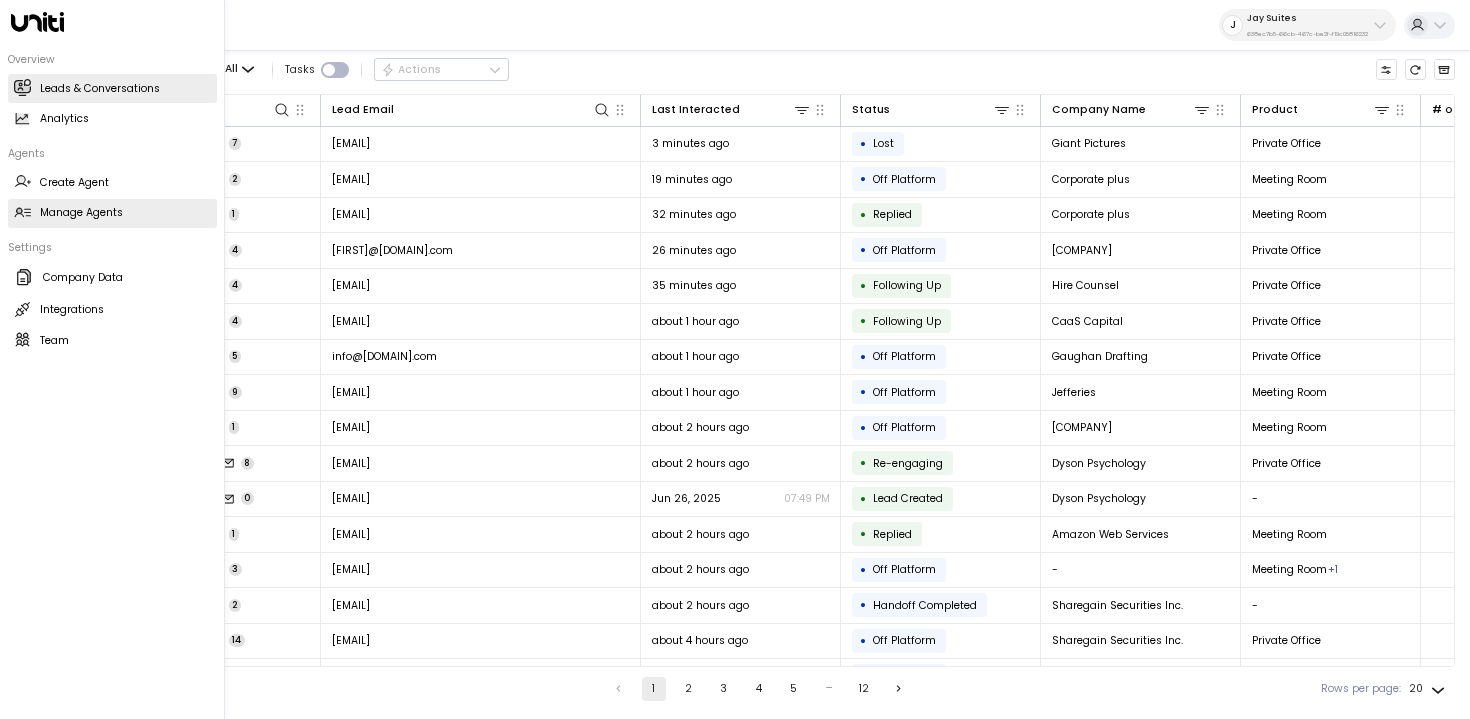 click at bounding box center (22, 212) 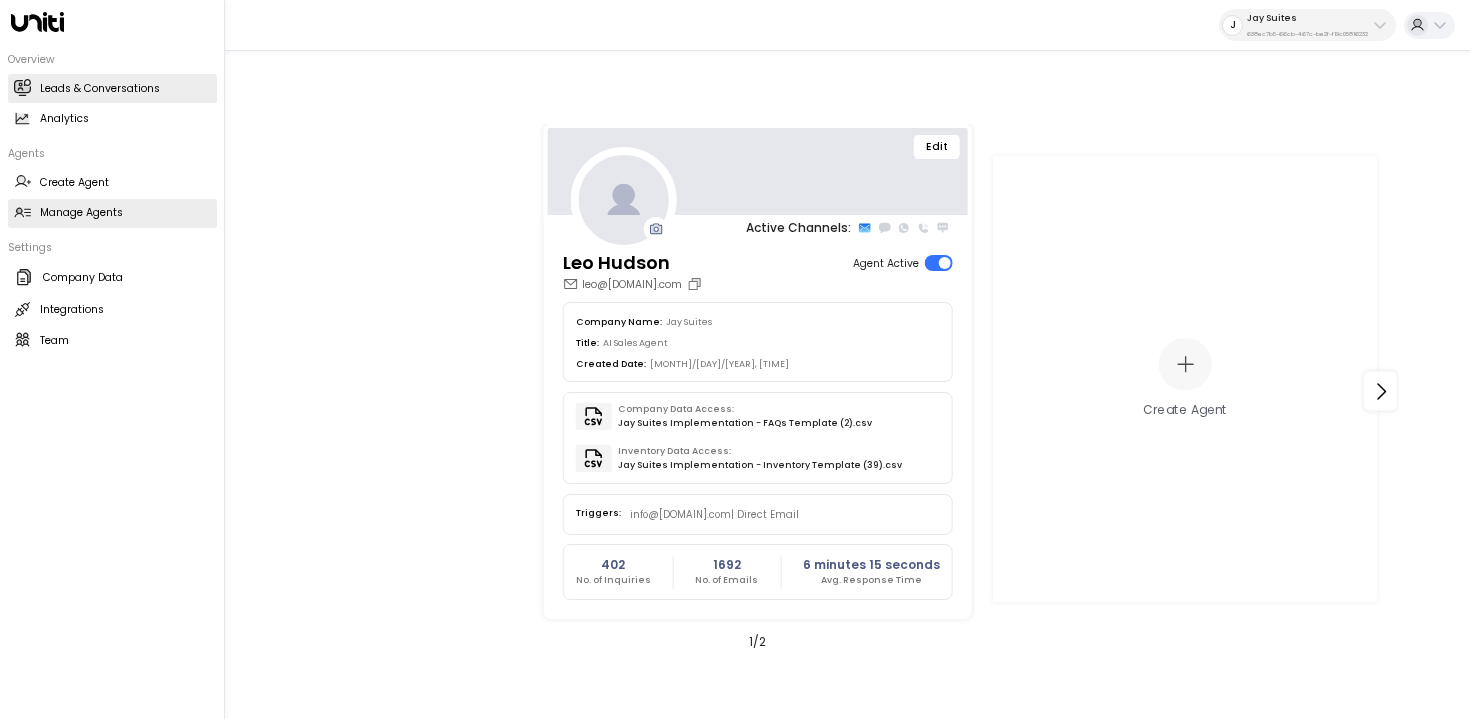 click on "Leads & Conversations" at bounding box center [100, 89] 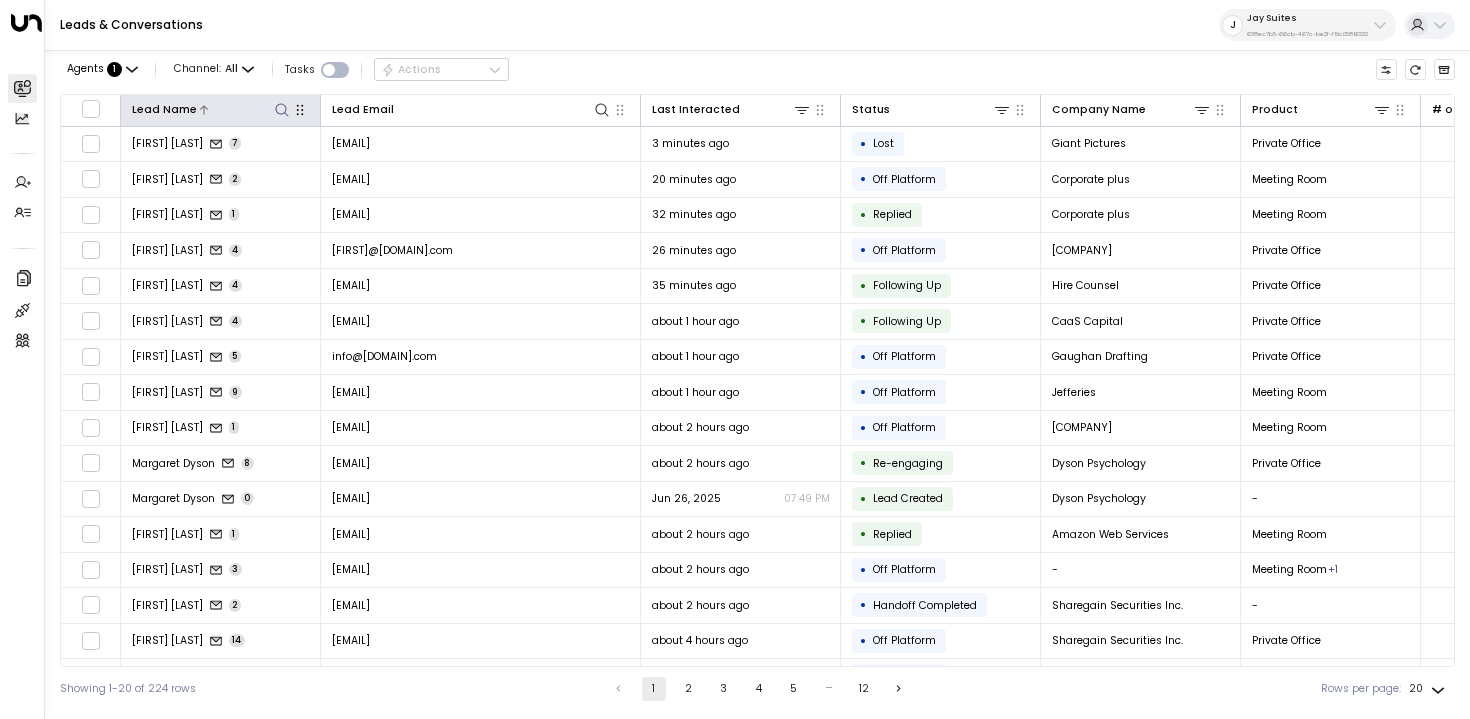 click at bounding box center [282, 110] 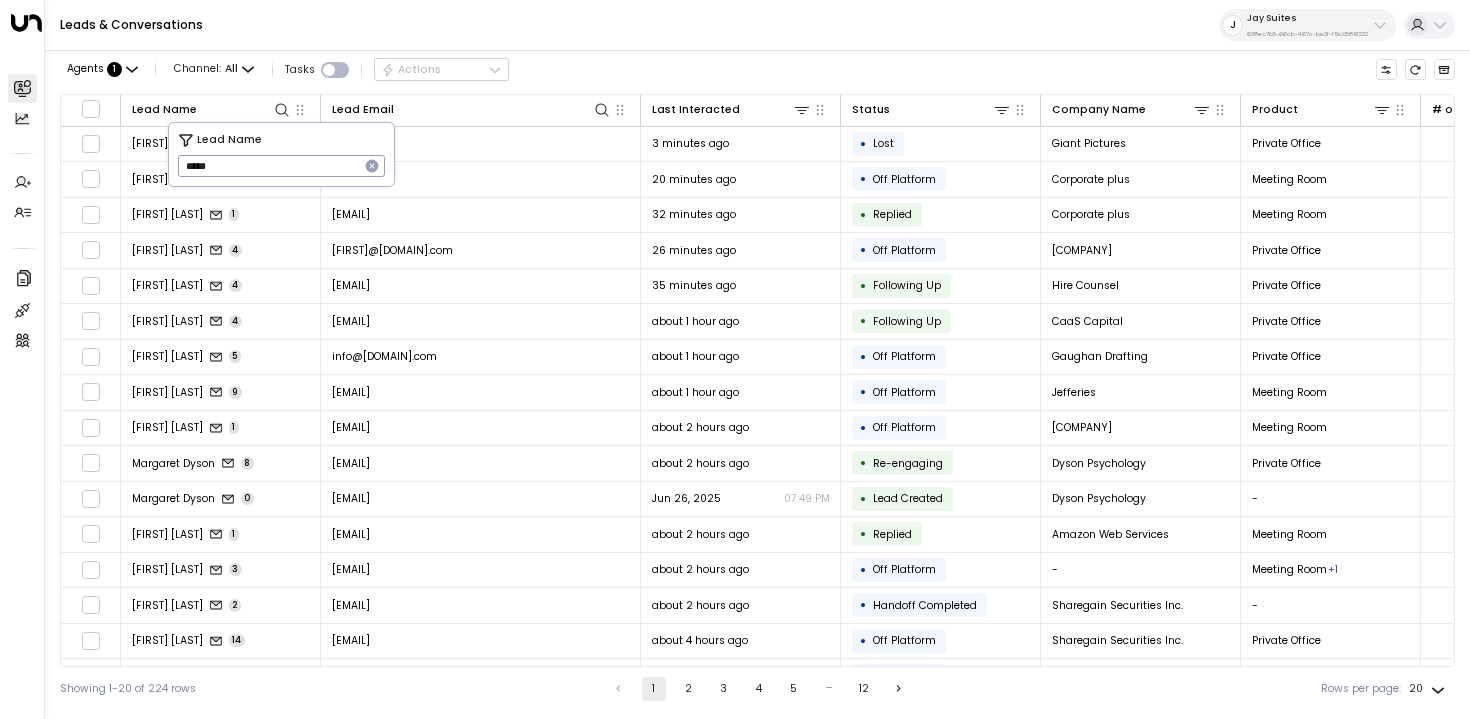 type on "*****" 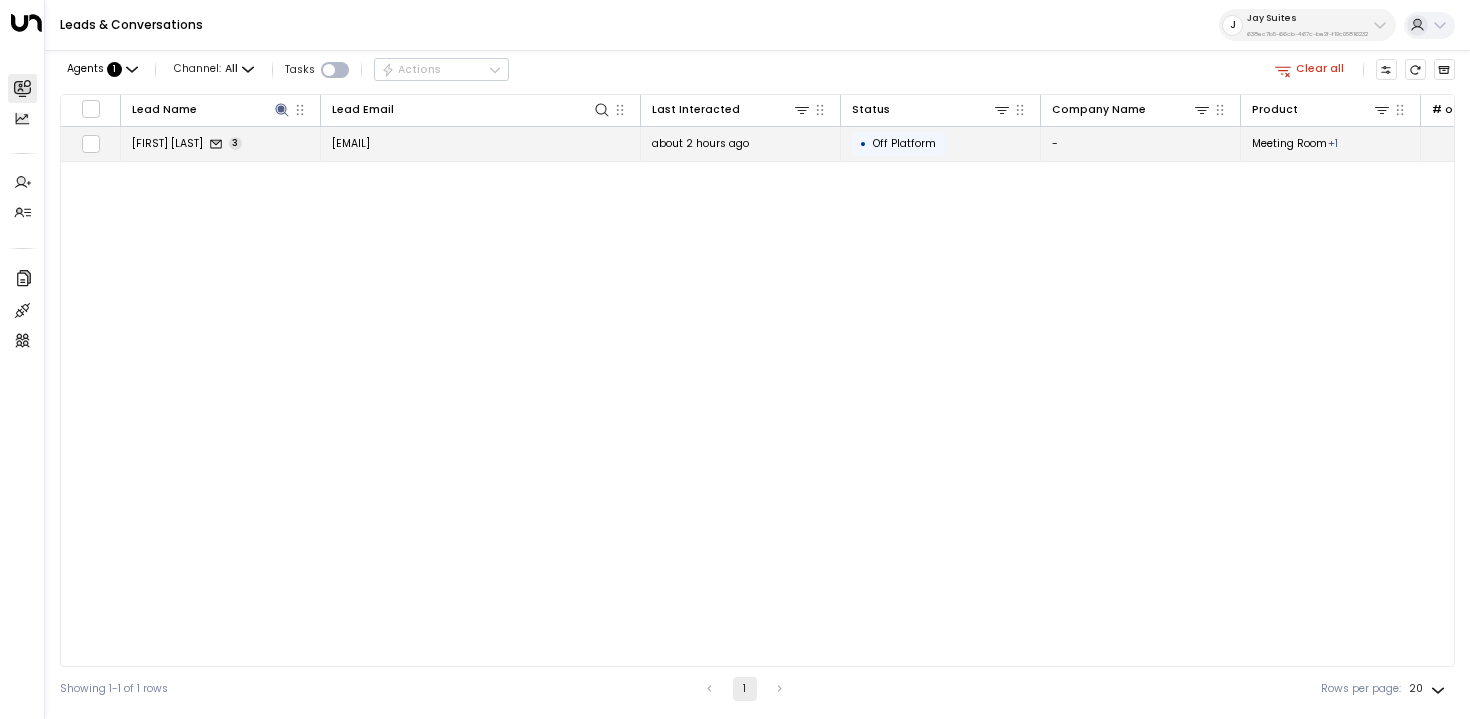 click on "[EMAIL]" at bounding box center (481, 144) 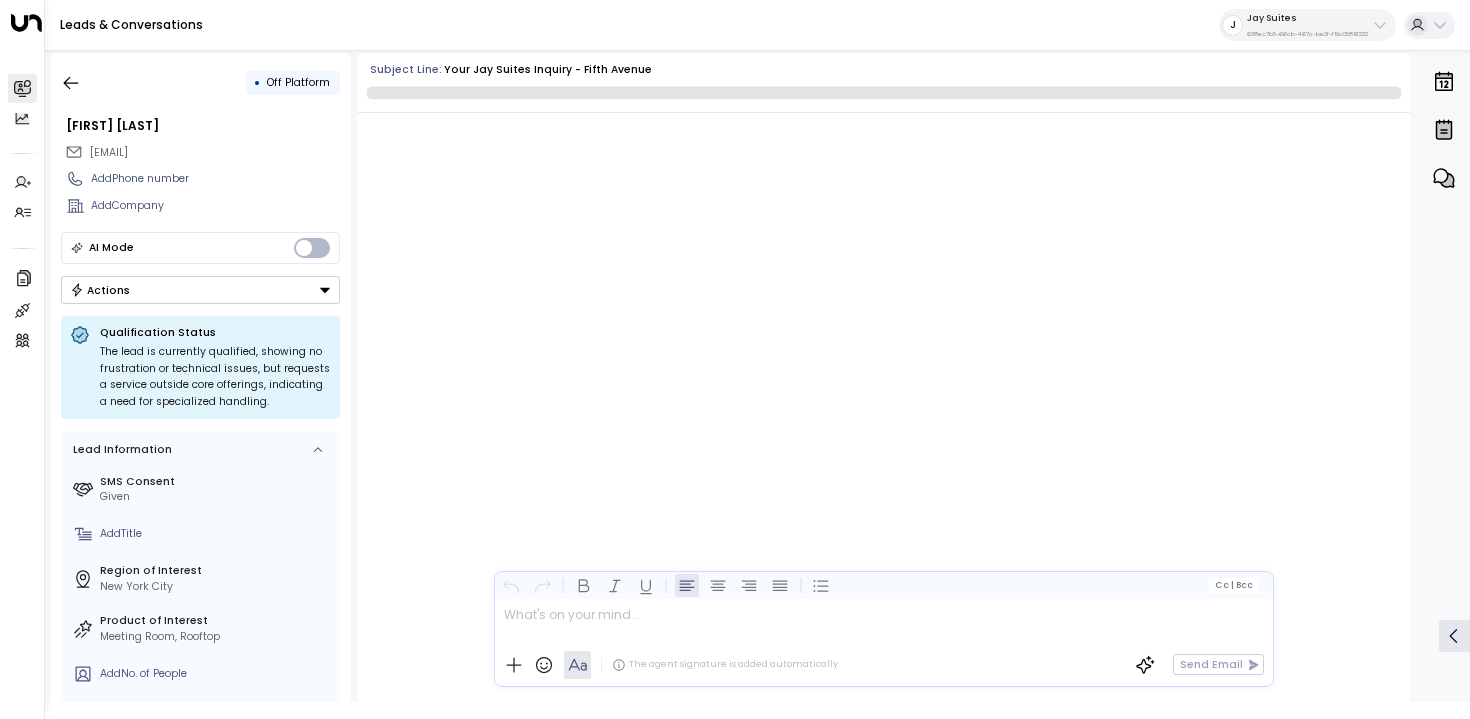 scroll, scrollTop: 2110, scrollLeft: 0, axis: vertical 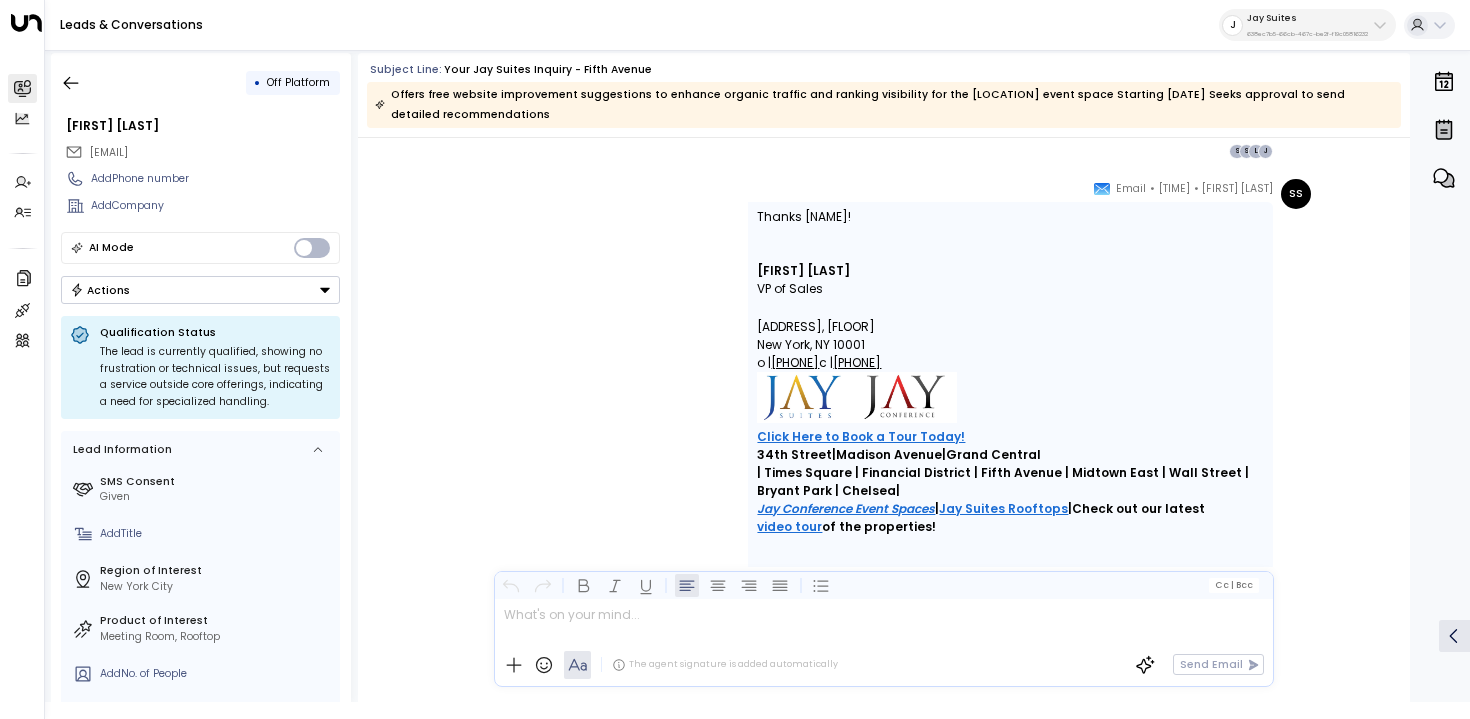 click on "[FIRST] [LAST] • [TIME] • Email Thanks [NAME]! [FIRST] [LAST] VP of Sales [ADDRESS], [FLOOR] [CITY], [STATE] [POSTAL_CODE] o | [PHONE] c | [PHONE] Click Here to Book a Tour Today! [LOCATION] | [LOCATION] | [LOCATION] | [LOCATION] | [LOCATION] | [LOCATION] | [LOCATION] | [LOCATION] | [LOCATION] | [LOCATION] | [LOCATION] | [LOCATION] | Check out our latest video tour of the properties! L S L" at bounding box center (883, 387) 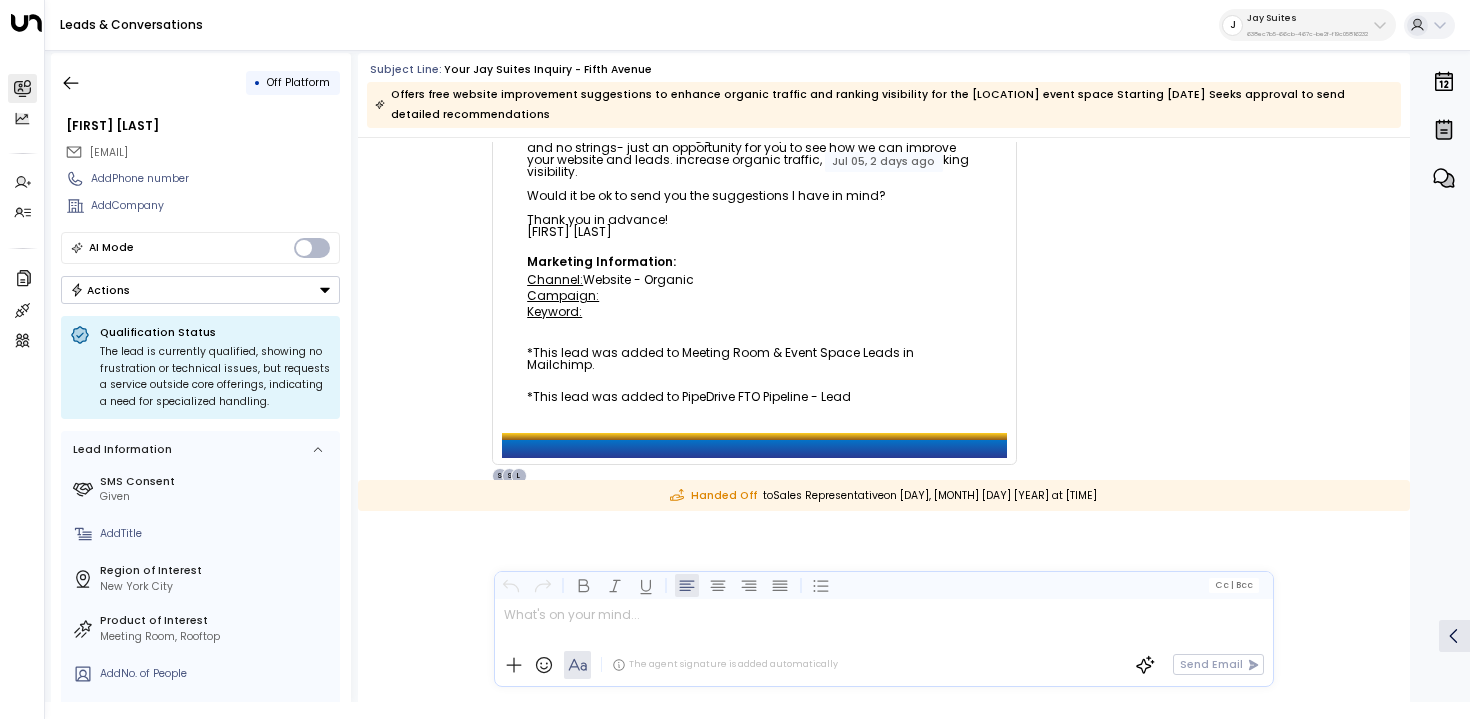 scroll, scrollTop: 549, scrollLeft: 0, axis: vertical 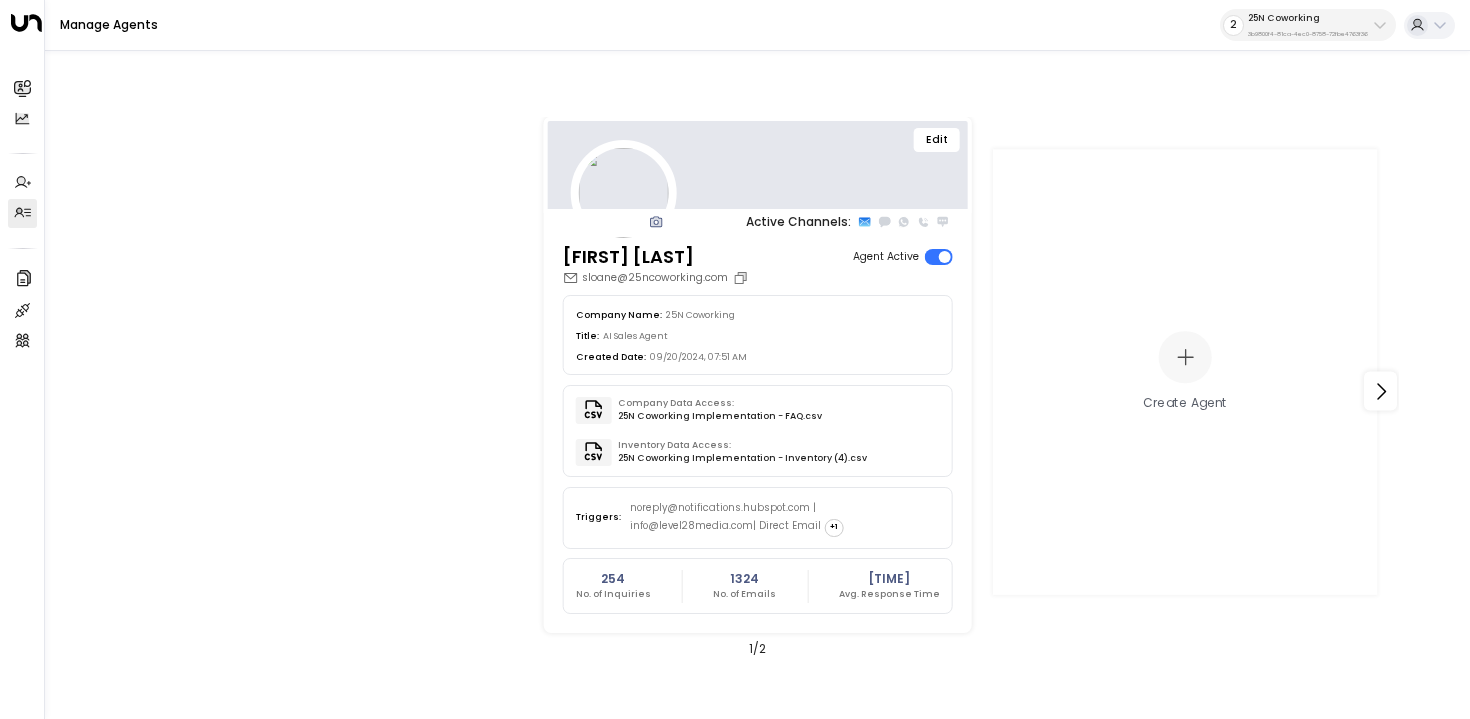 click on "3b9800f4-81ca-4ec0-8758-72fbe4763f36" at bounding box center (1308, 34) 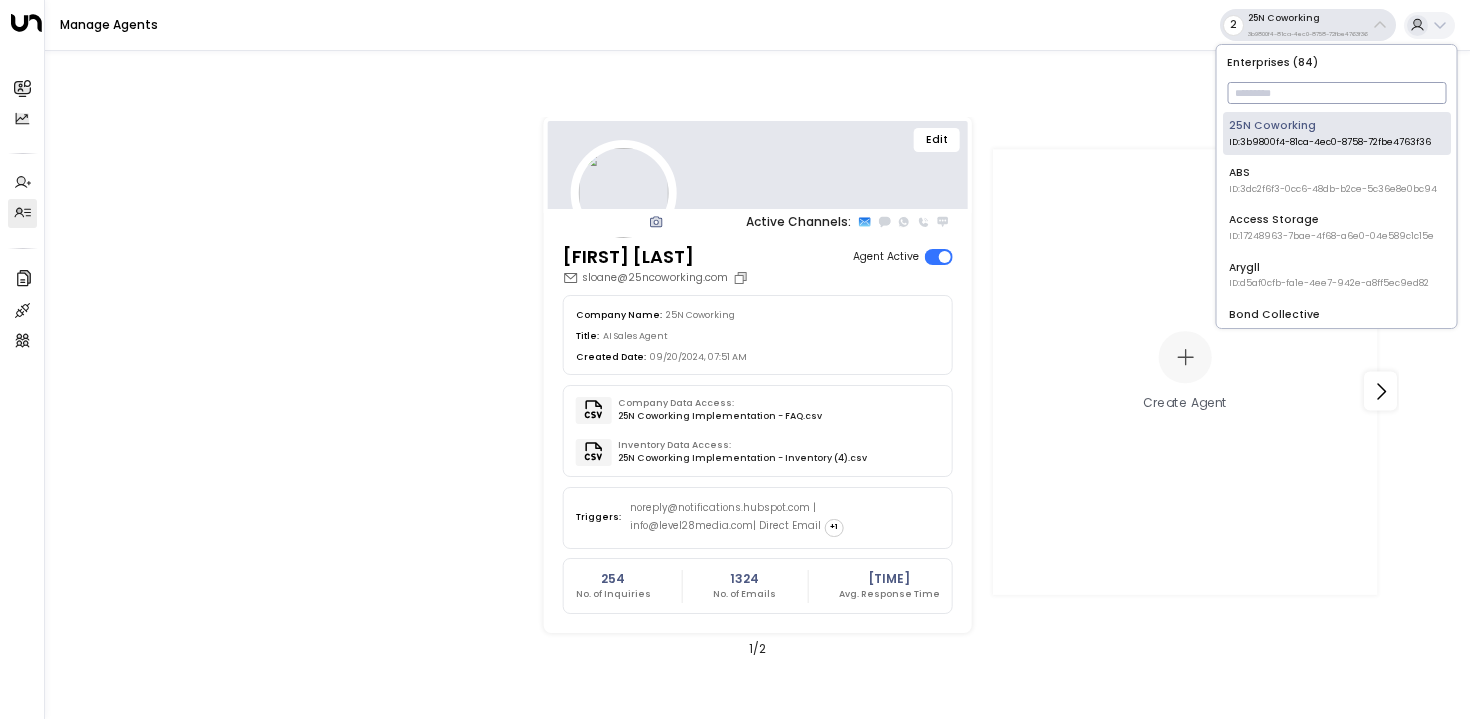 click at bounding box center (1336, 93) 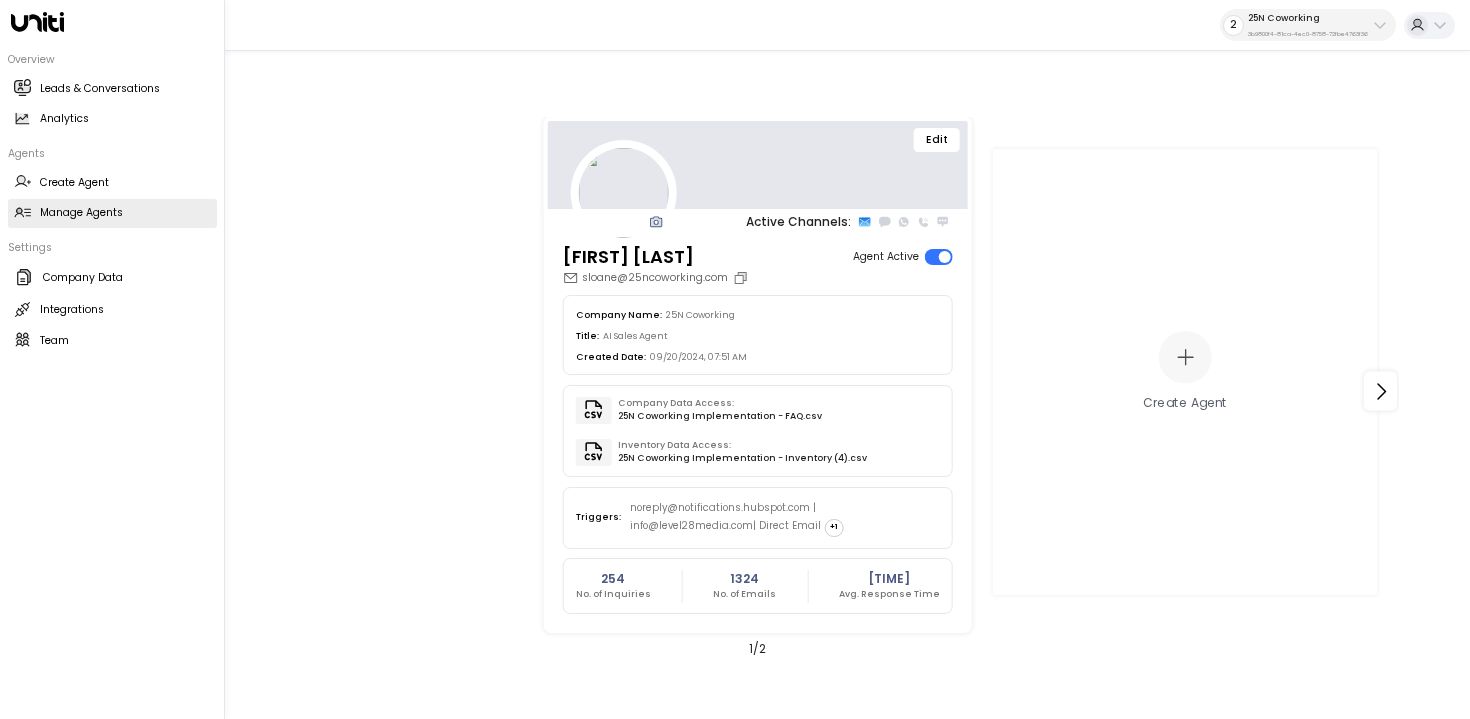 click on "Manage Agents Manage Agents" at bounding box center [112, 213] 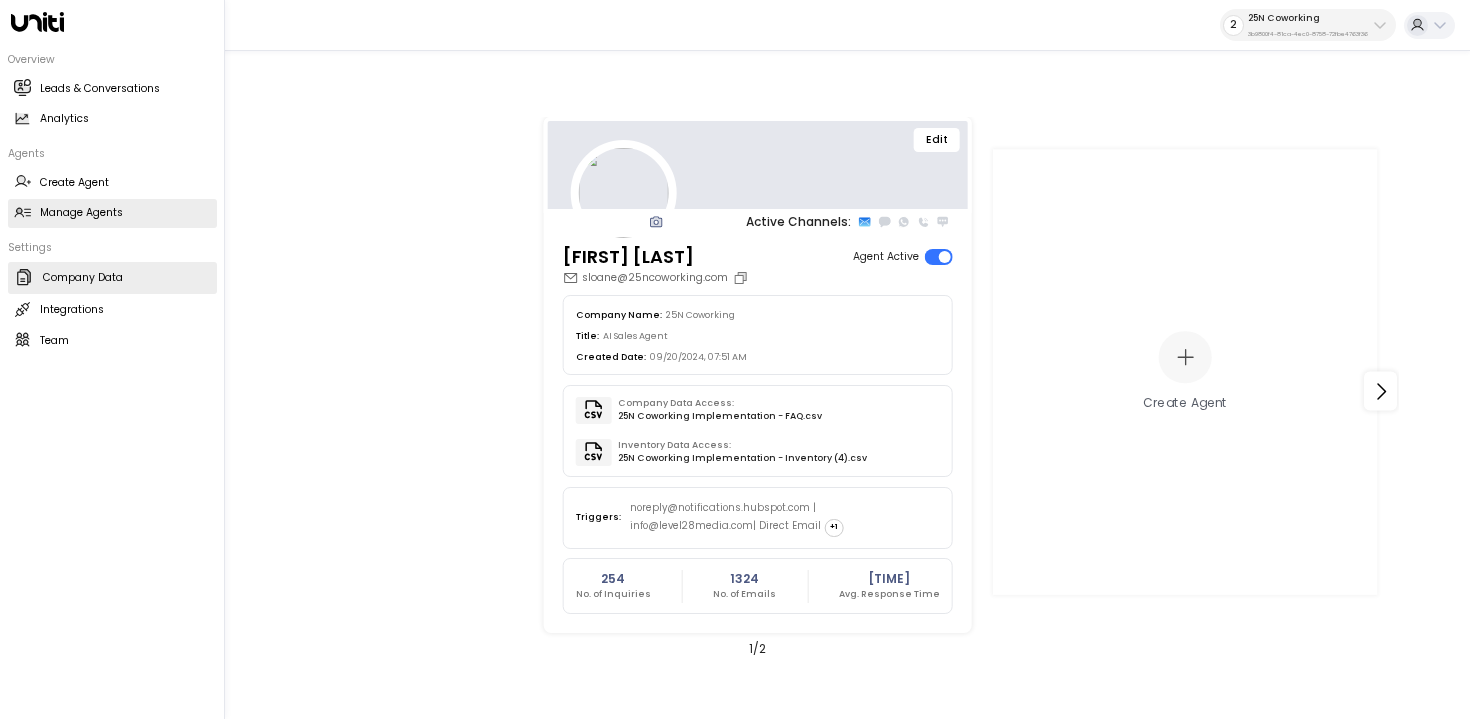 click on "Company Data" at bounding box center [83, 278] 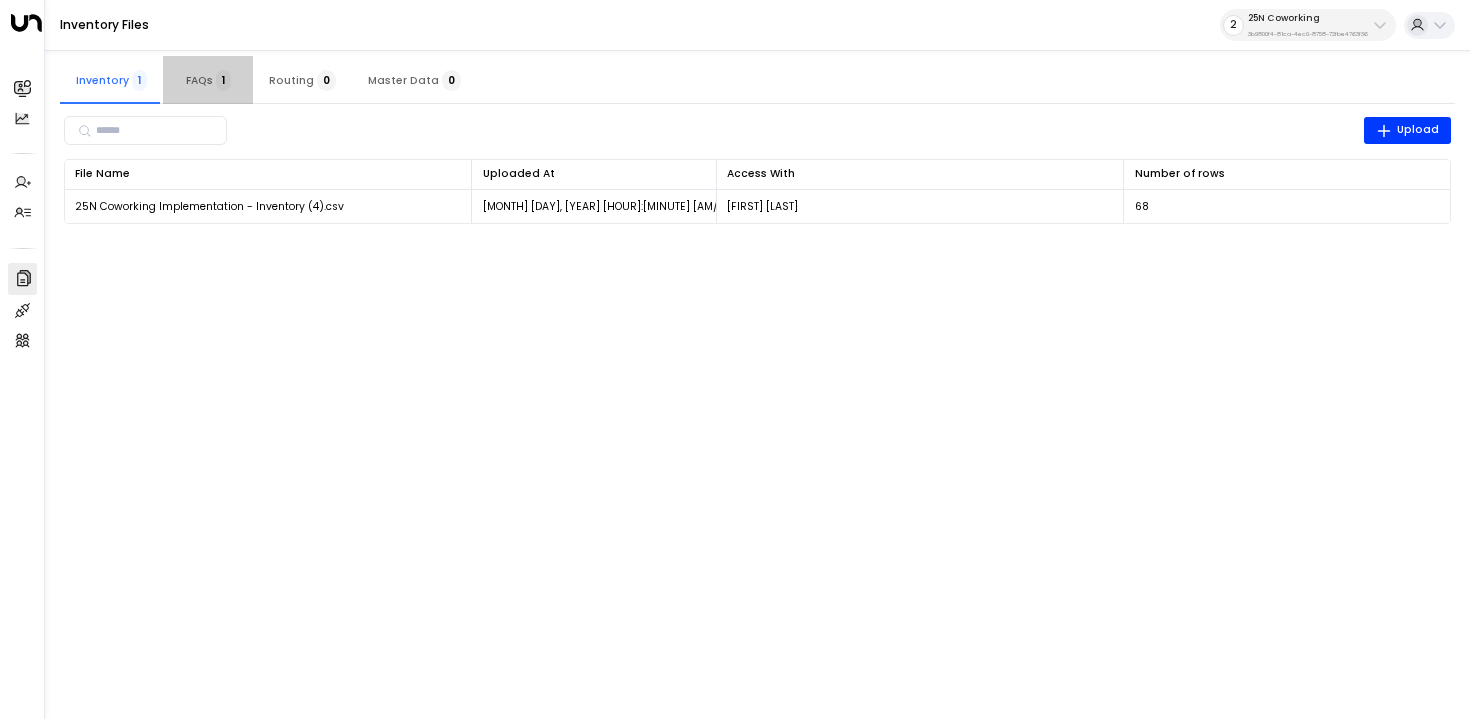 click on "FAQs   1" at bounding box center (208, 80) 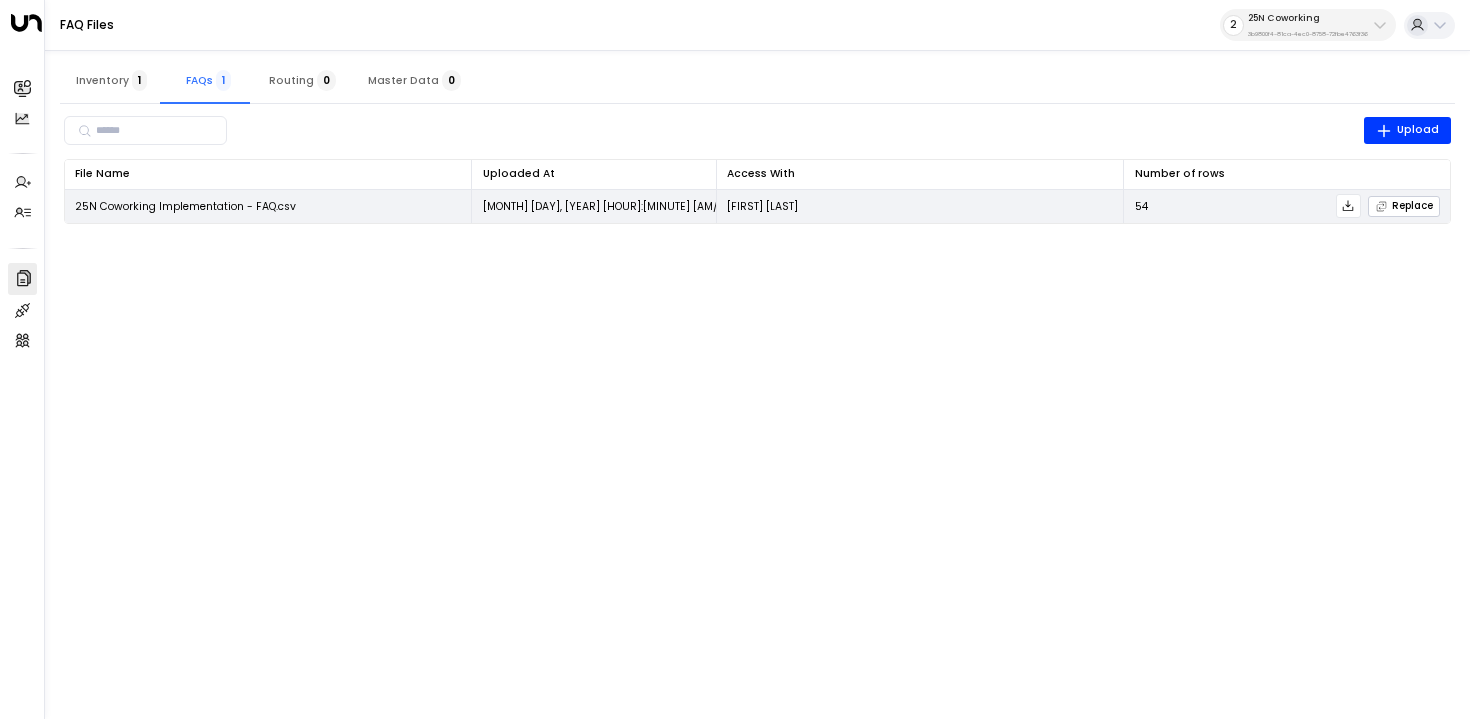 click on "Replace" at bounding box center (1404, 206) 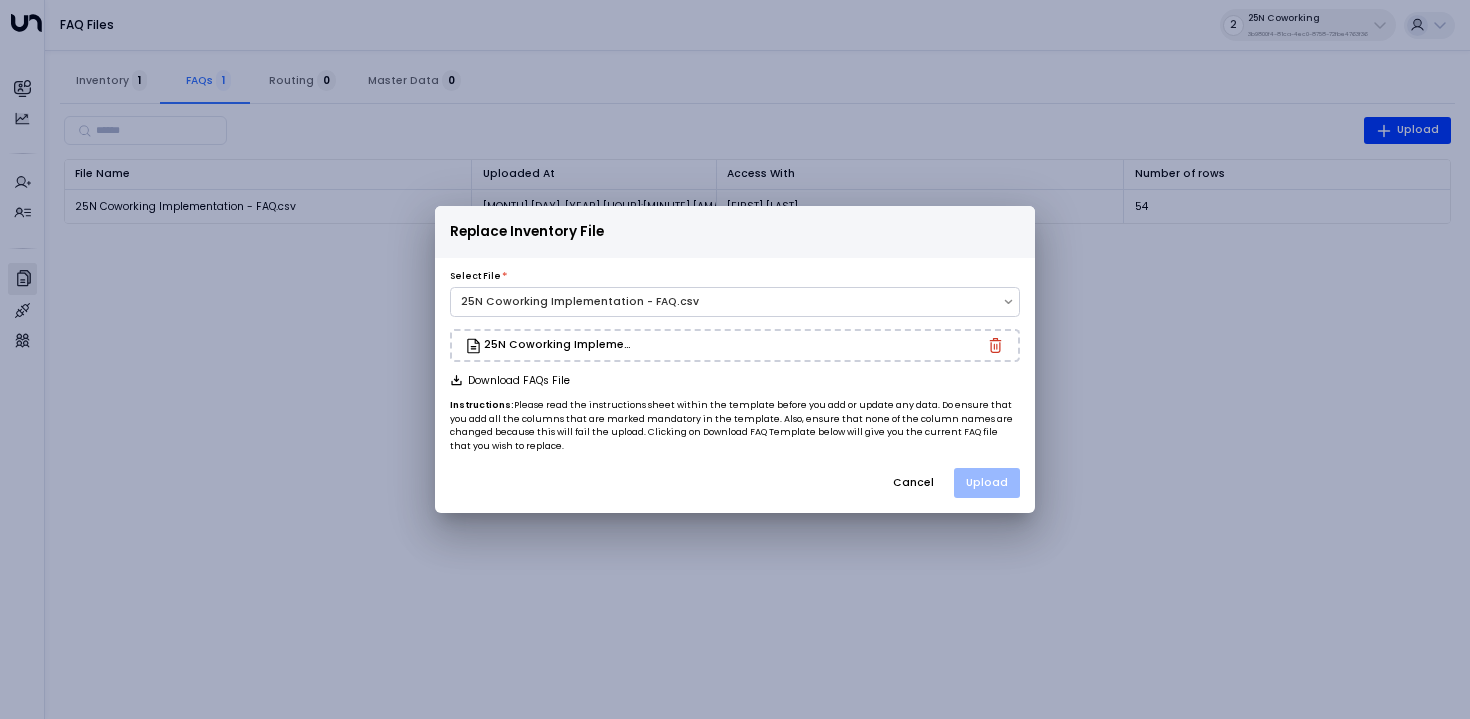 click on "Upload" at bounding box center (987, 483) 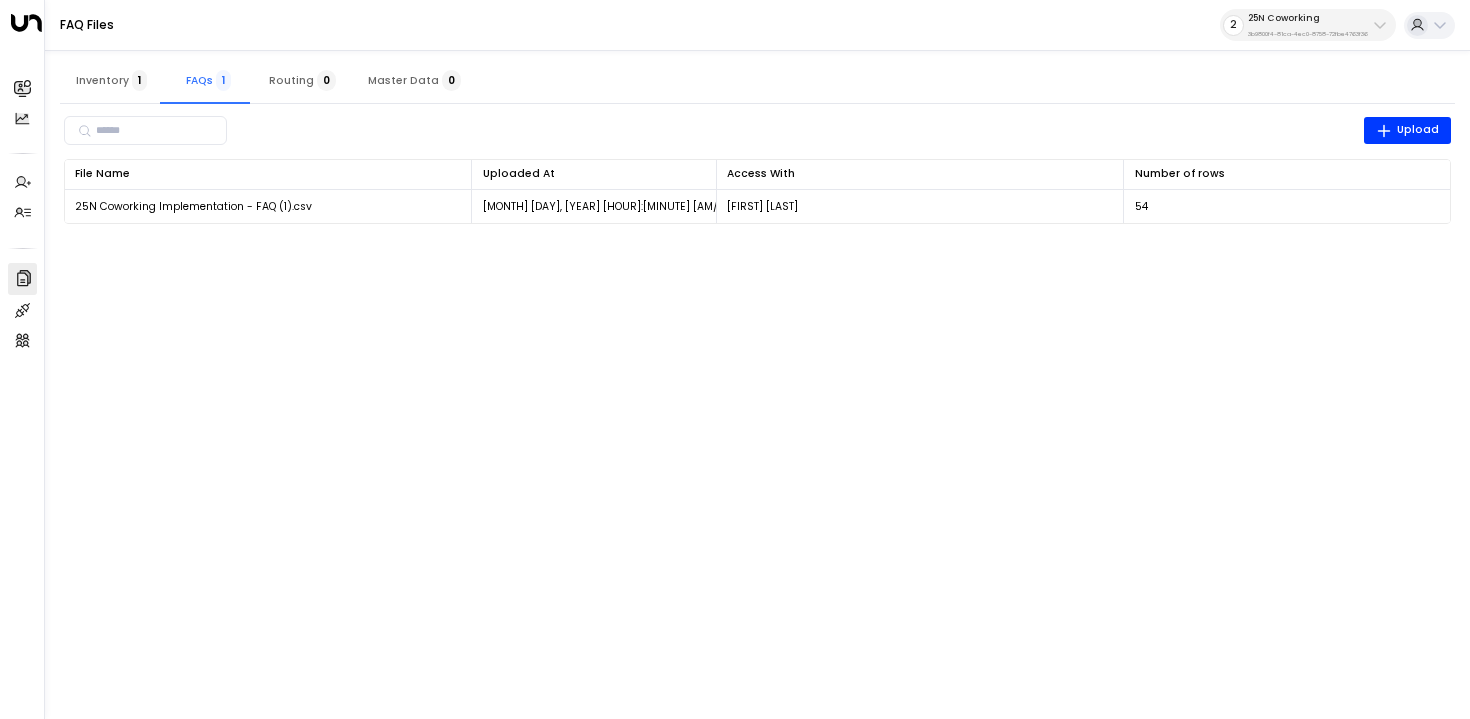 click on "25N Coworking" at bounding box center [1308, 18] 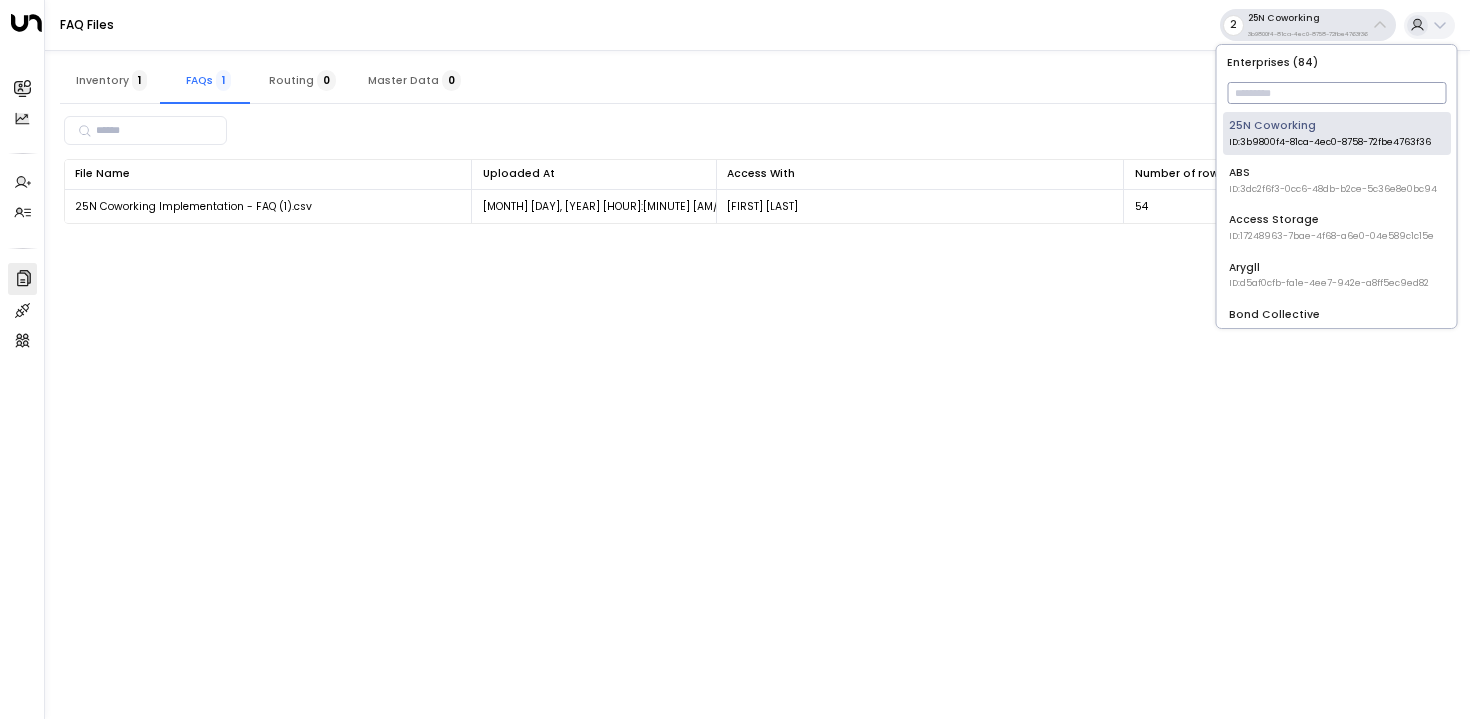 click at bounding box center [1336, 93] 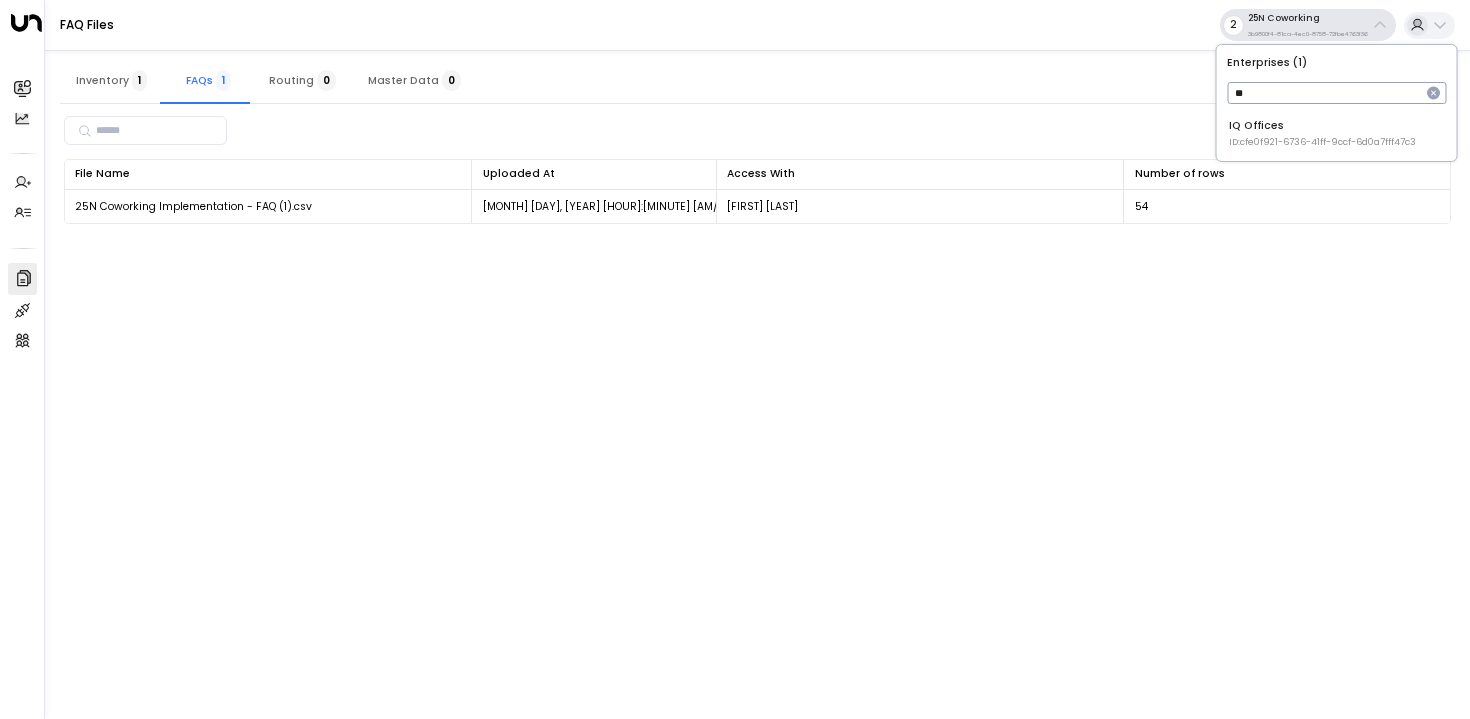 type on "**" 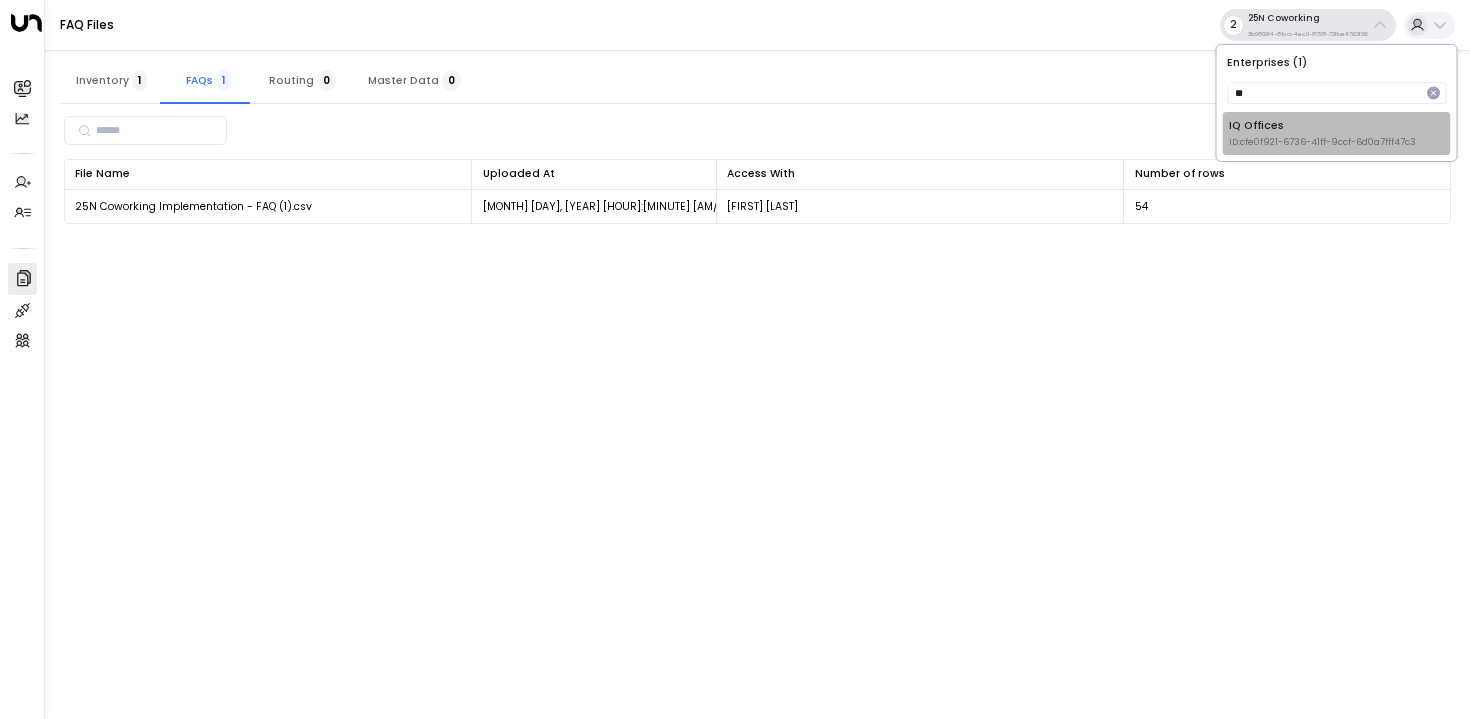 click on "ID:  cfe0f921-6736-41ff-9ccf-6d0a7fff47c3" at bounding box center (1322, 143) 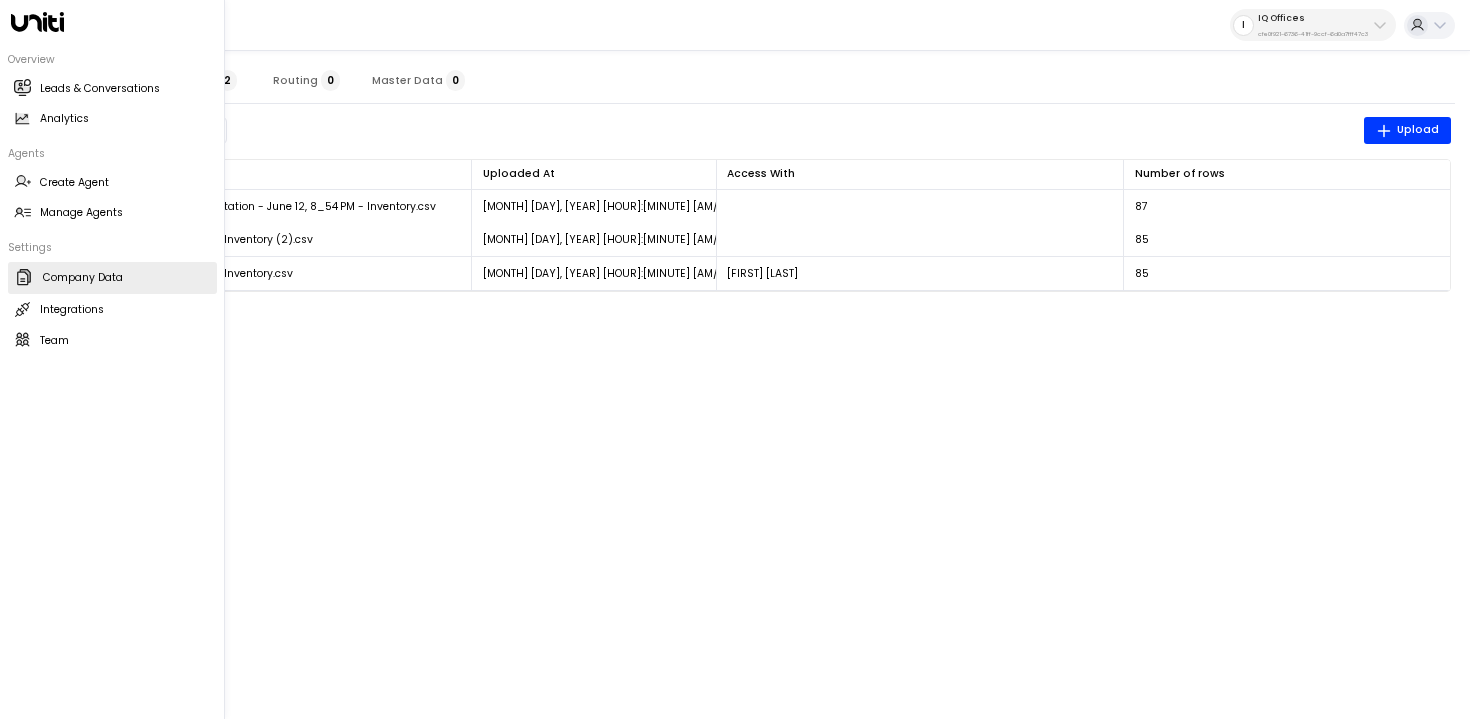 click on "Company Data Company Data" at bounding box center [112, 278] 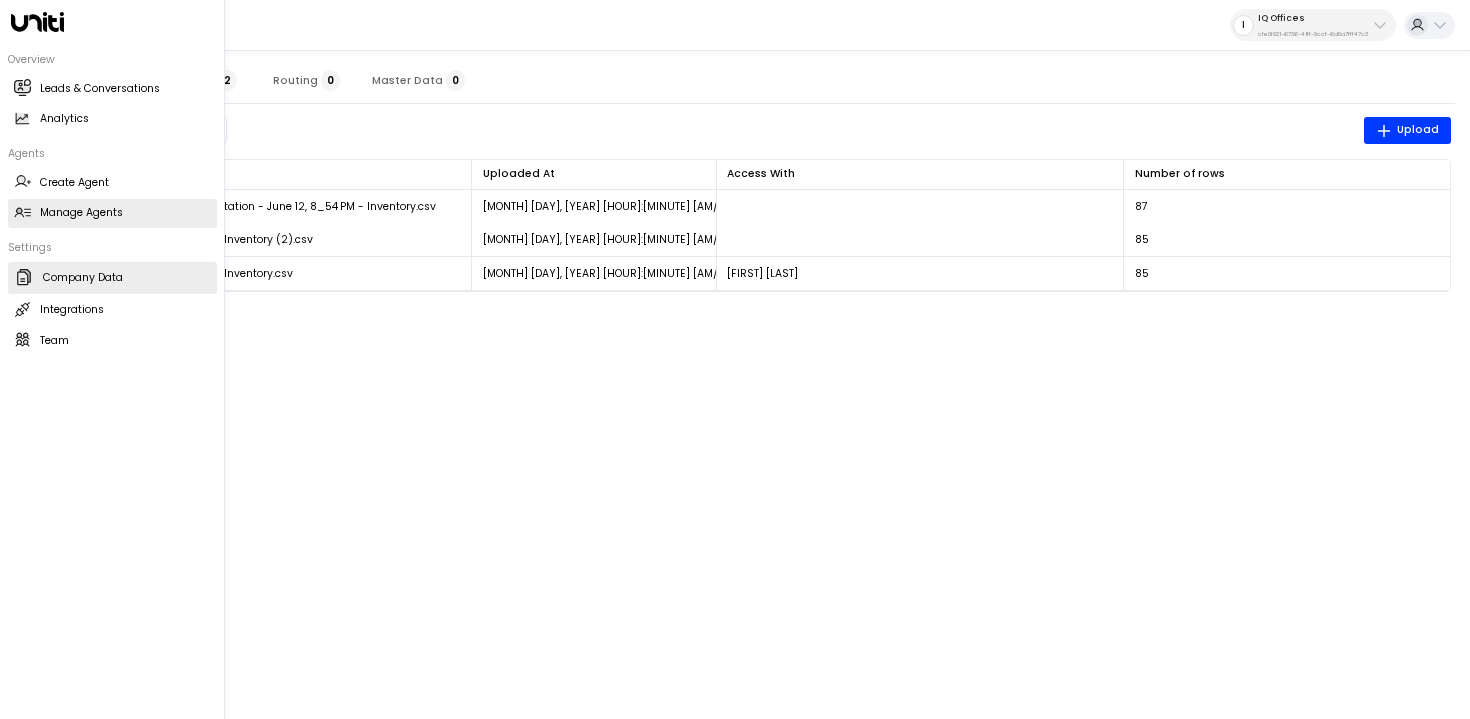 click on "Manage Agents" at bounding box center (81, 213) 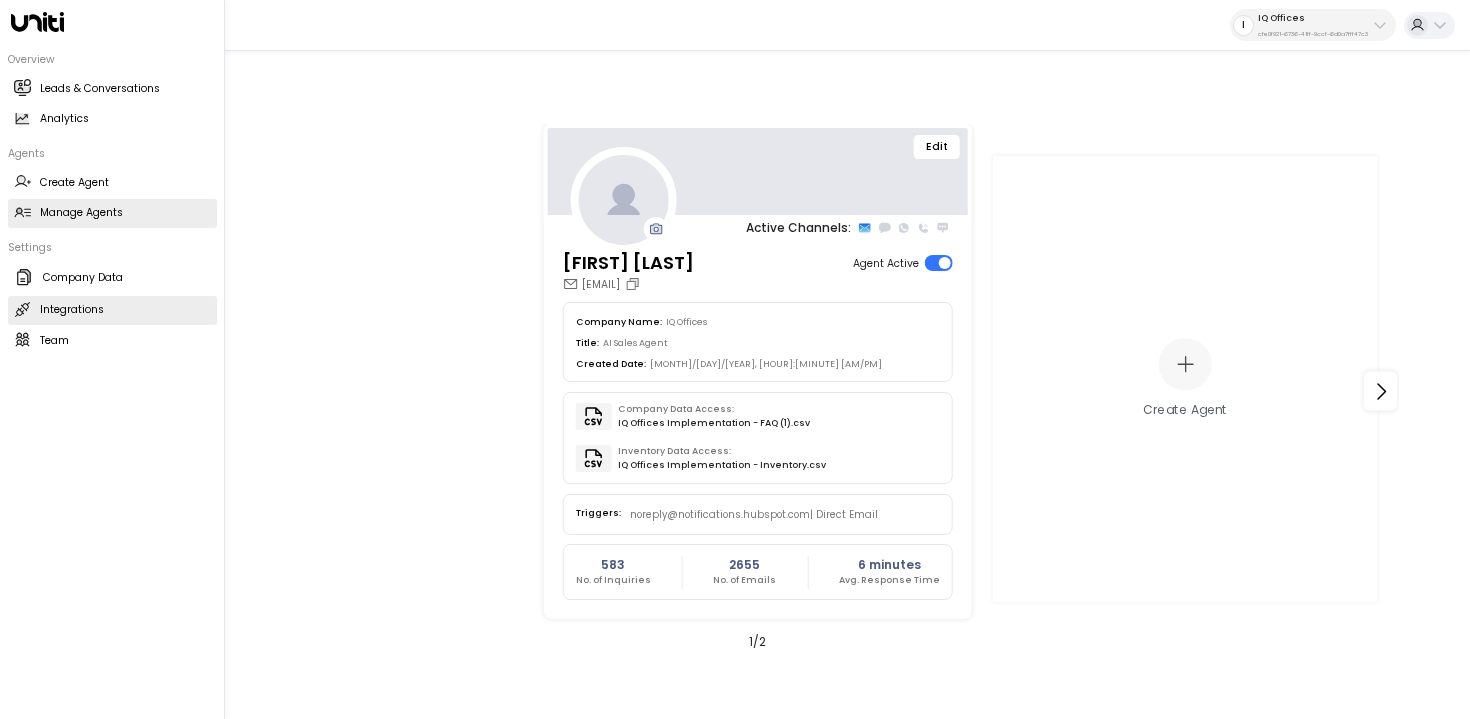 click on "Integrations Integrations" at bounding box center [112, 310] 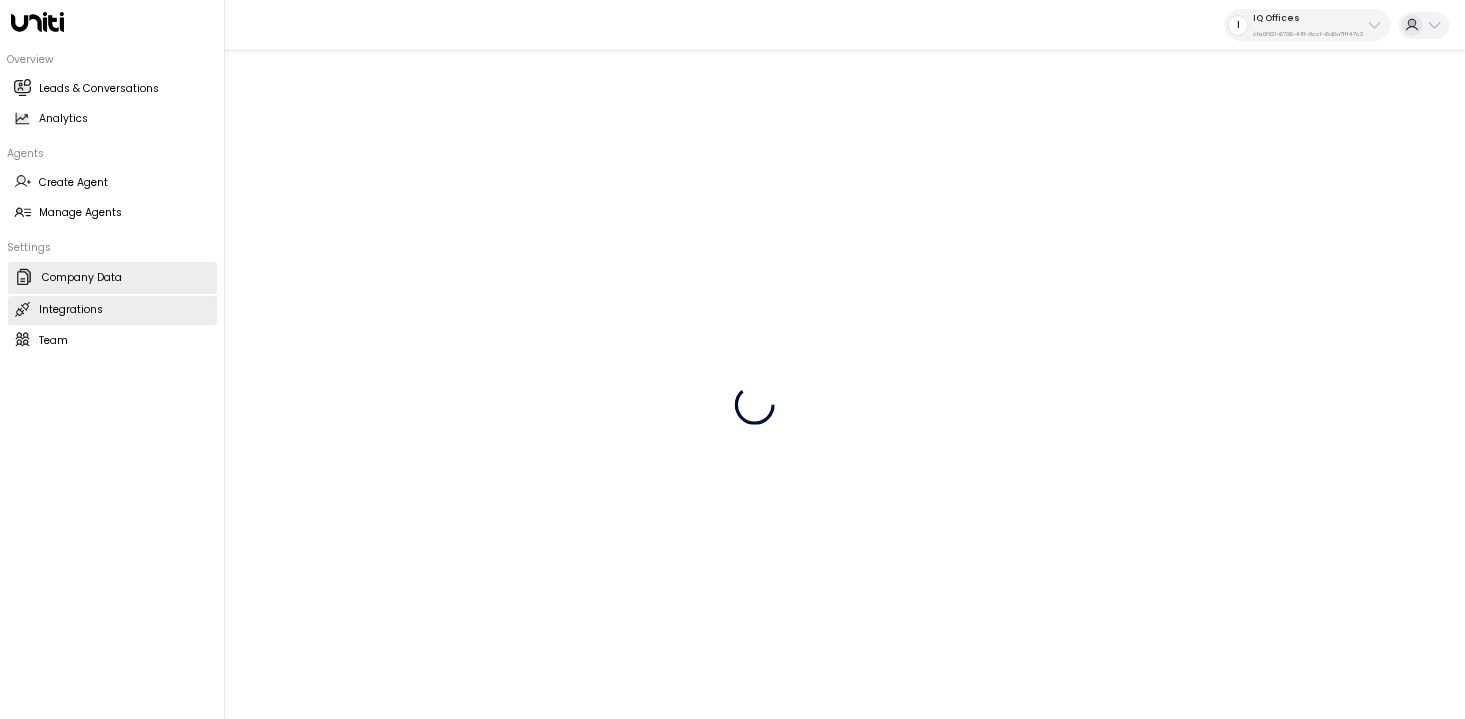 click on "Company Data Company Data" at bounding box center (112, 278) 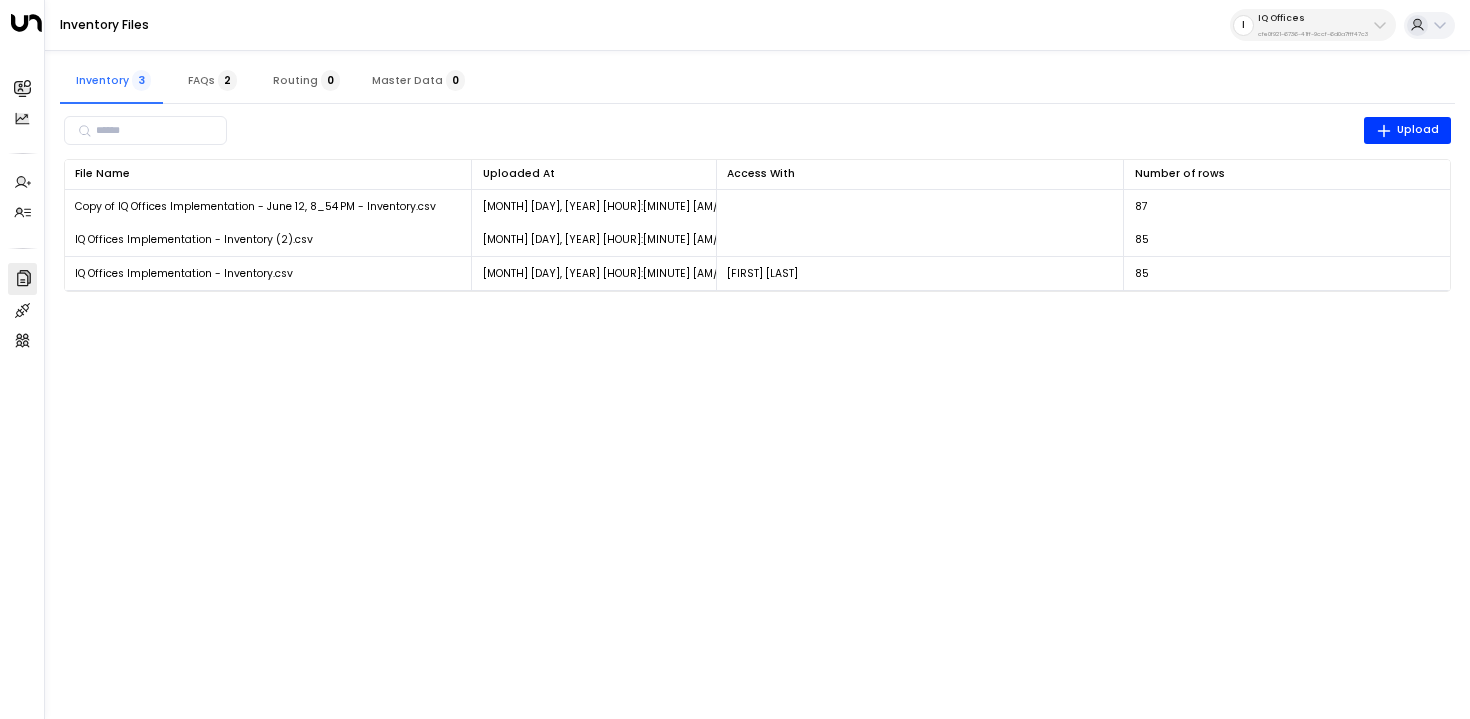 click on "FAQs   2" at bounding box center (212, 80) 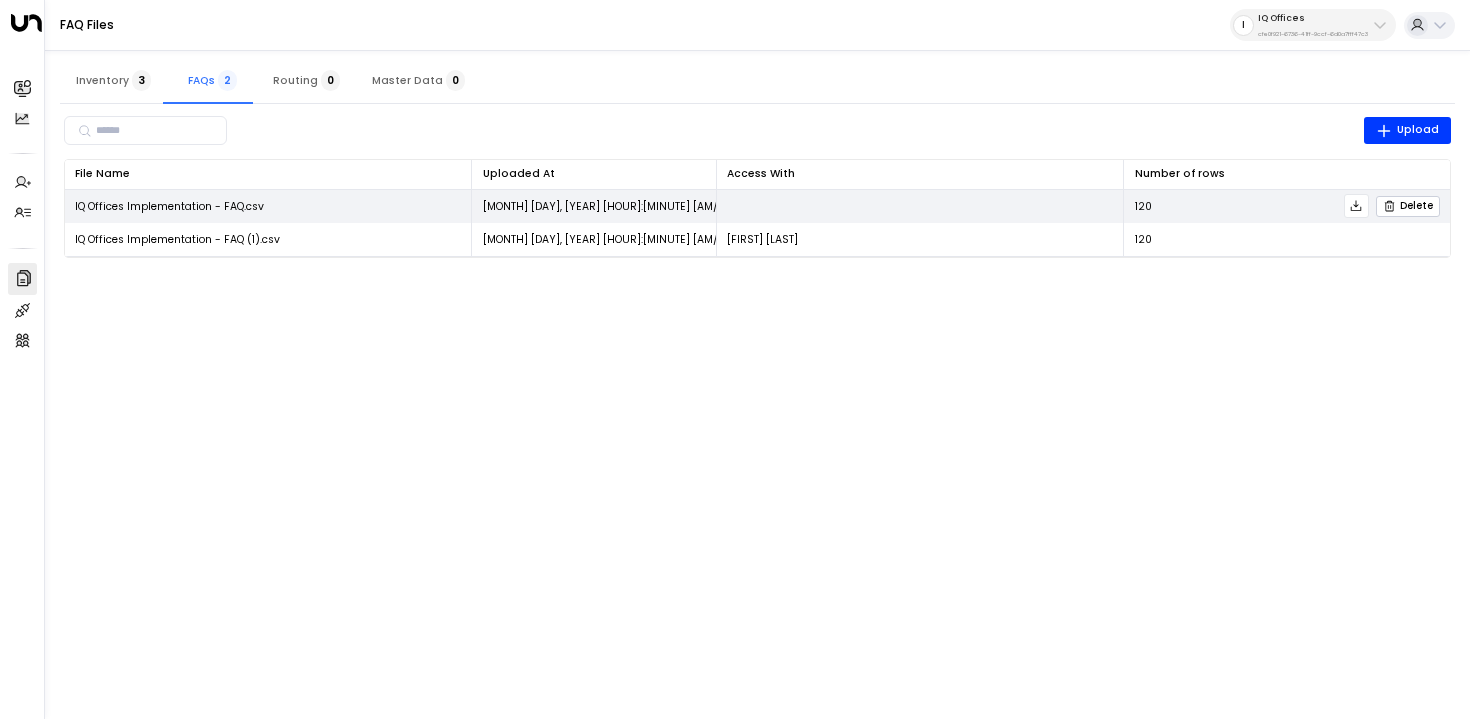 click on "Delete" at bounding box center (1408, 206) 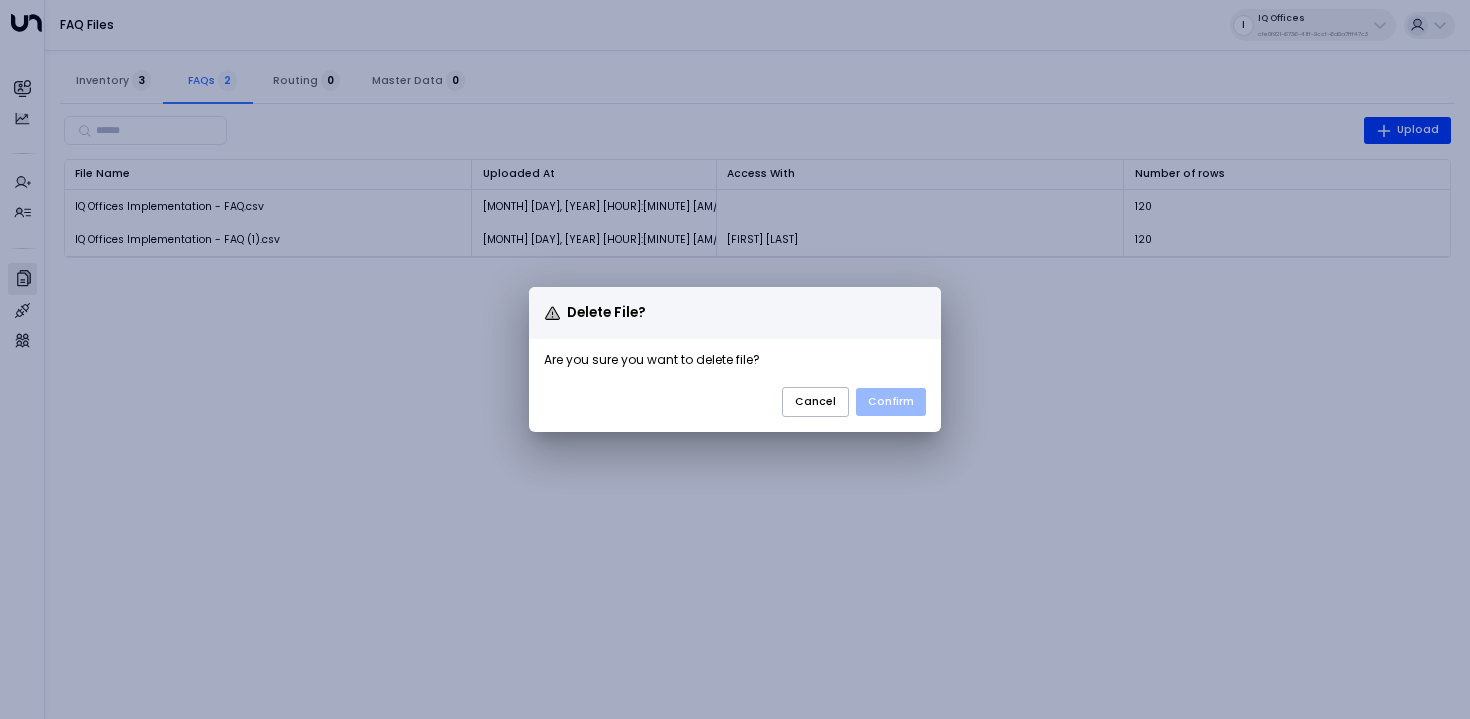 click on "Confirm" at bounding box center (891, 402) 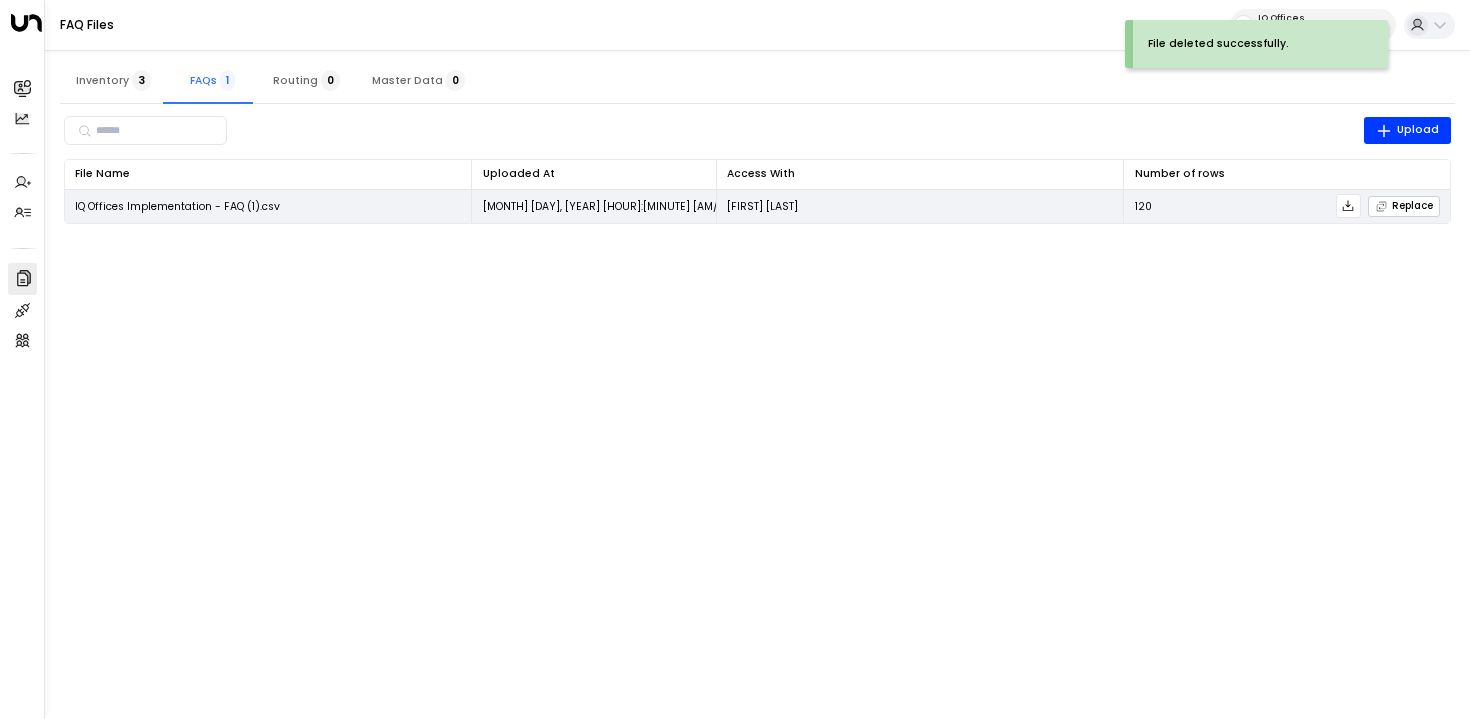 click on "Replace" at bounding box center [1404, 206] 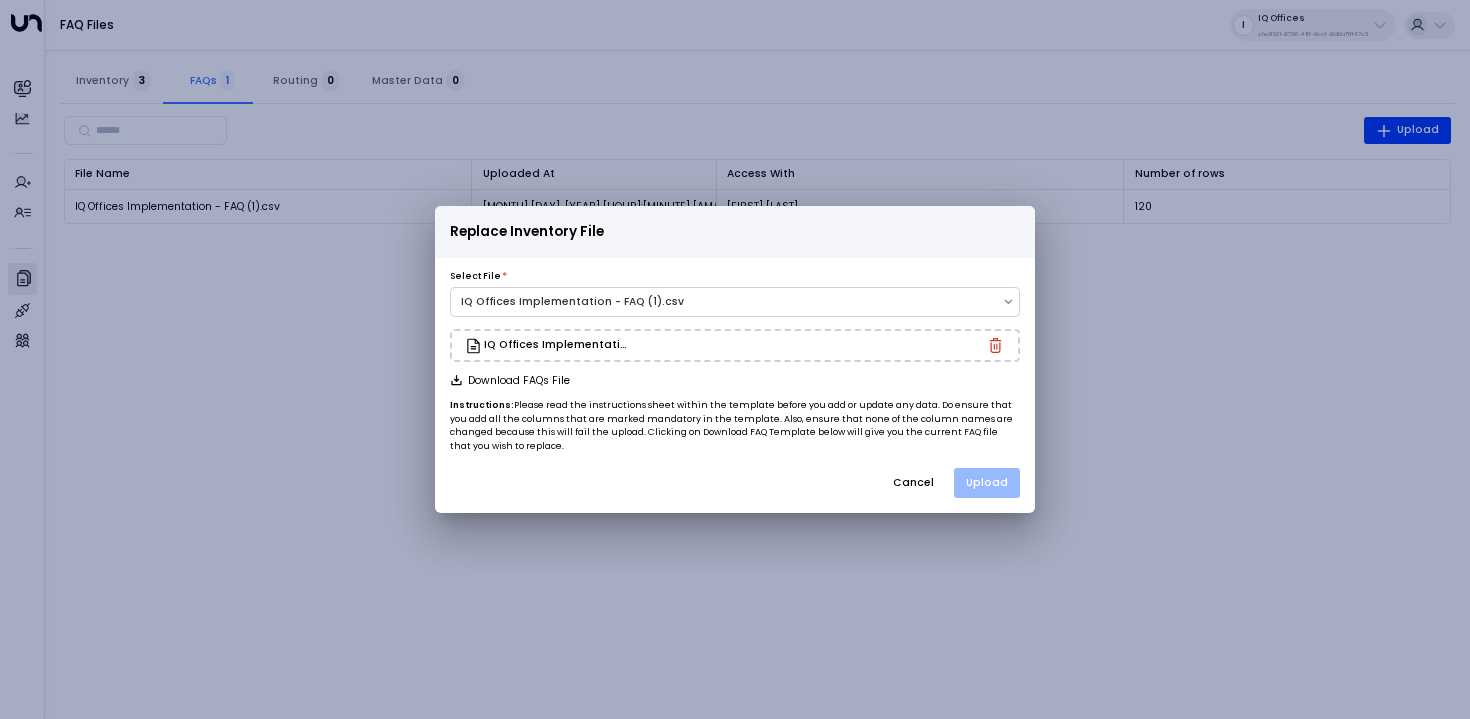click on "Upload" at bounding box center (987, 483) 